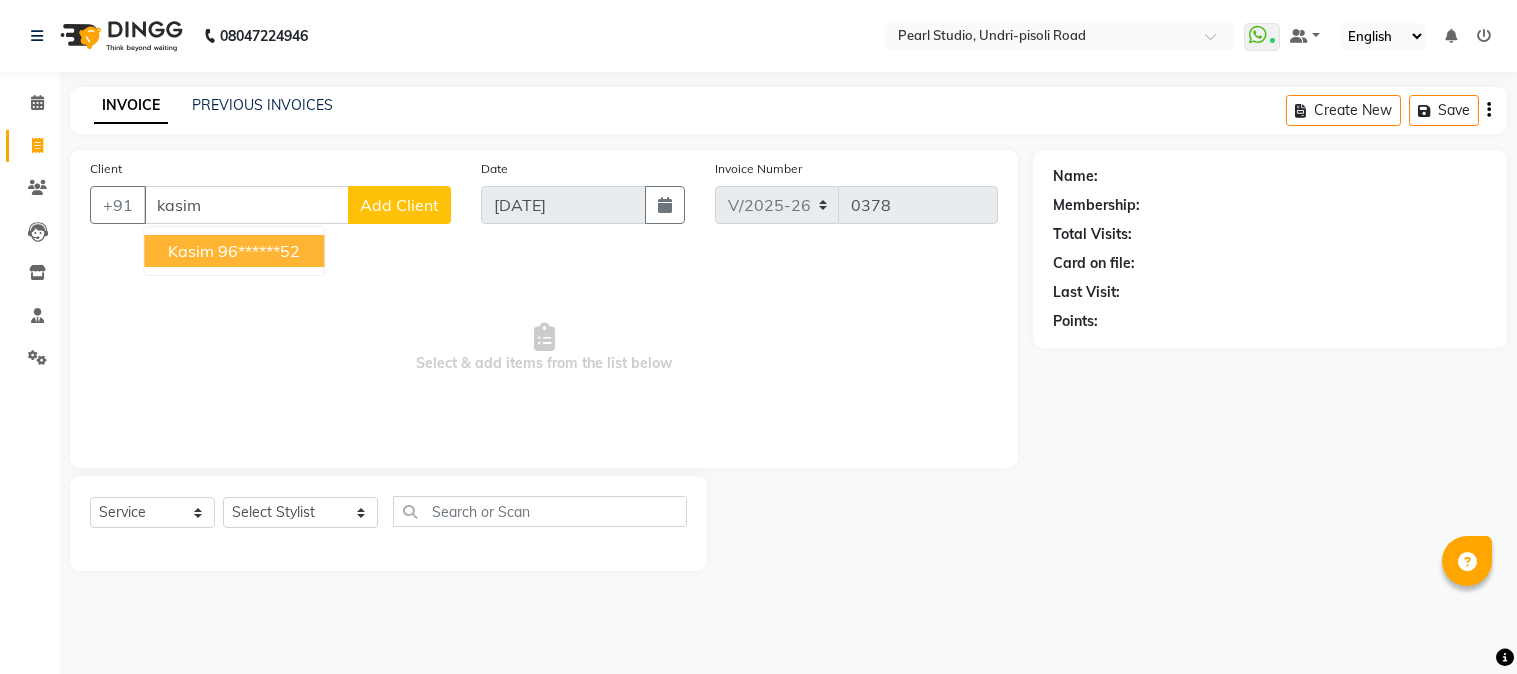 select on "5290" 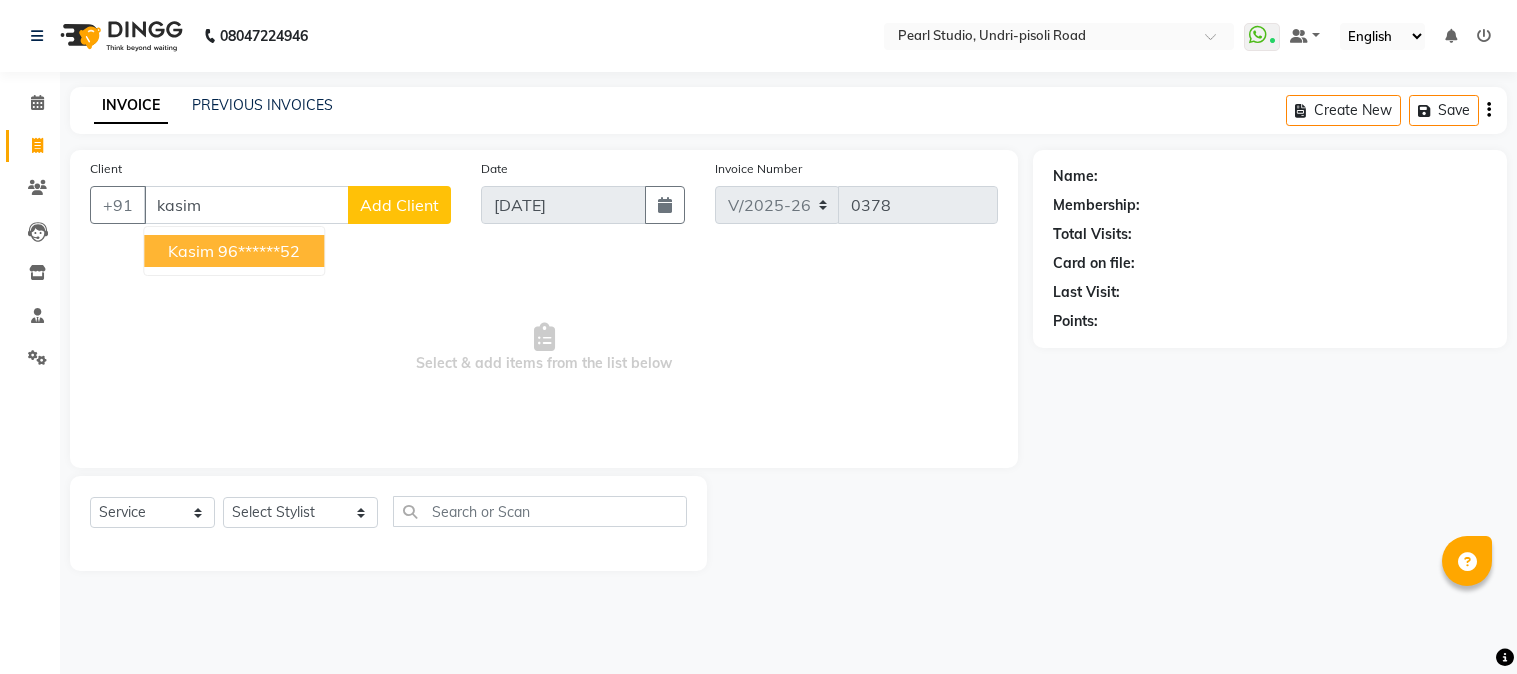 scroll, scrollTop: 0, scrollLeft: 0, axis: both 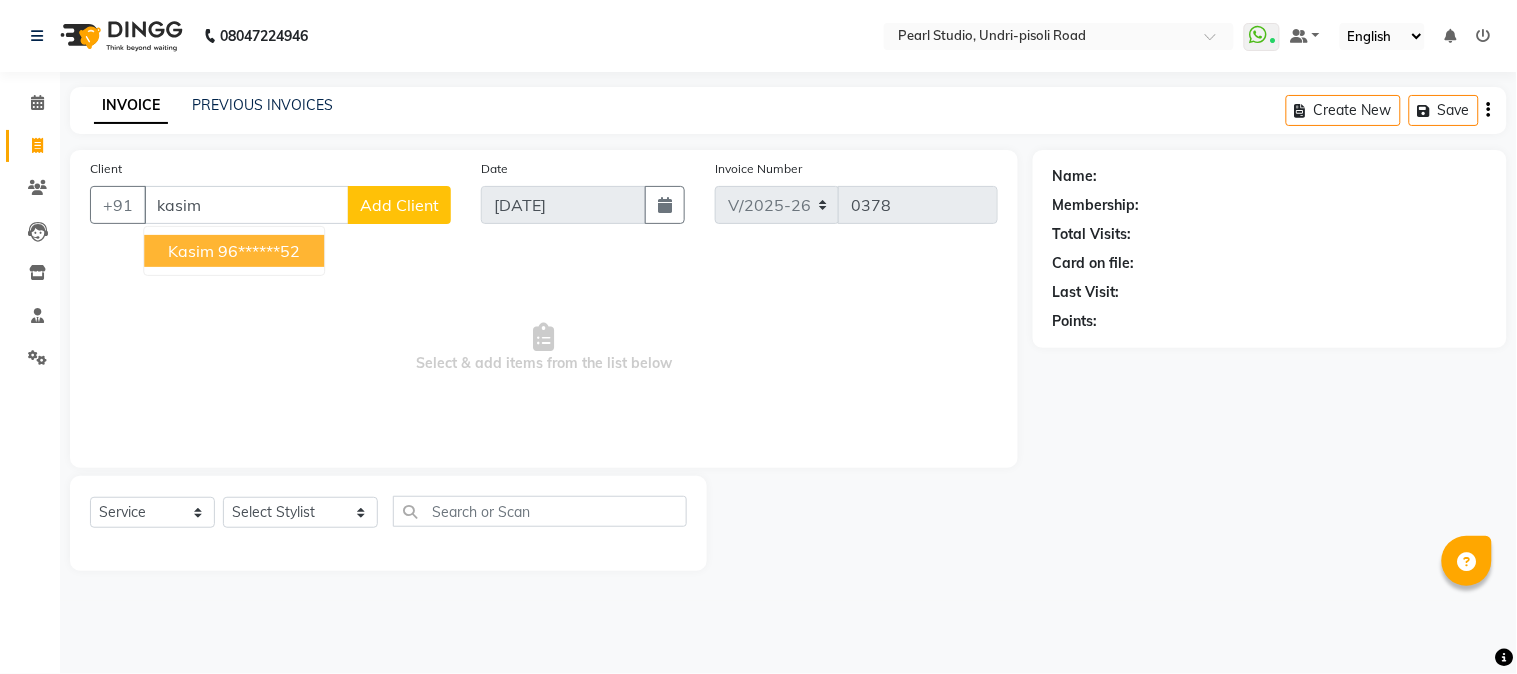 click on "96******52" at bounding box center (259, 251) 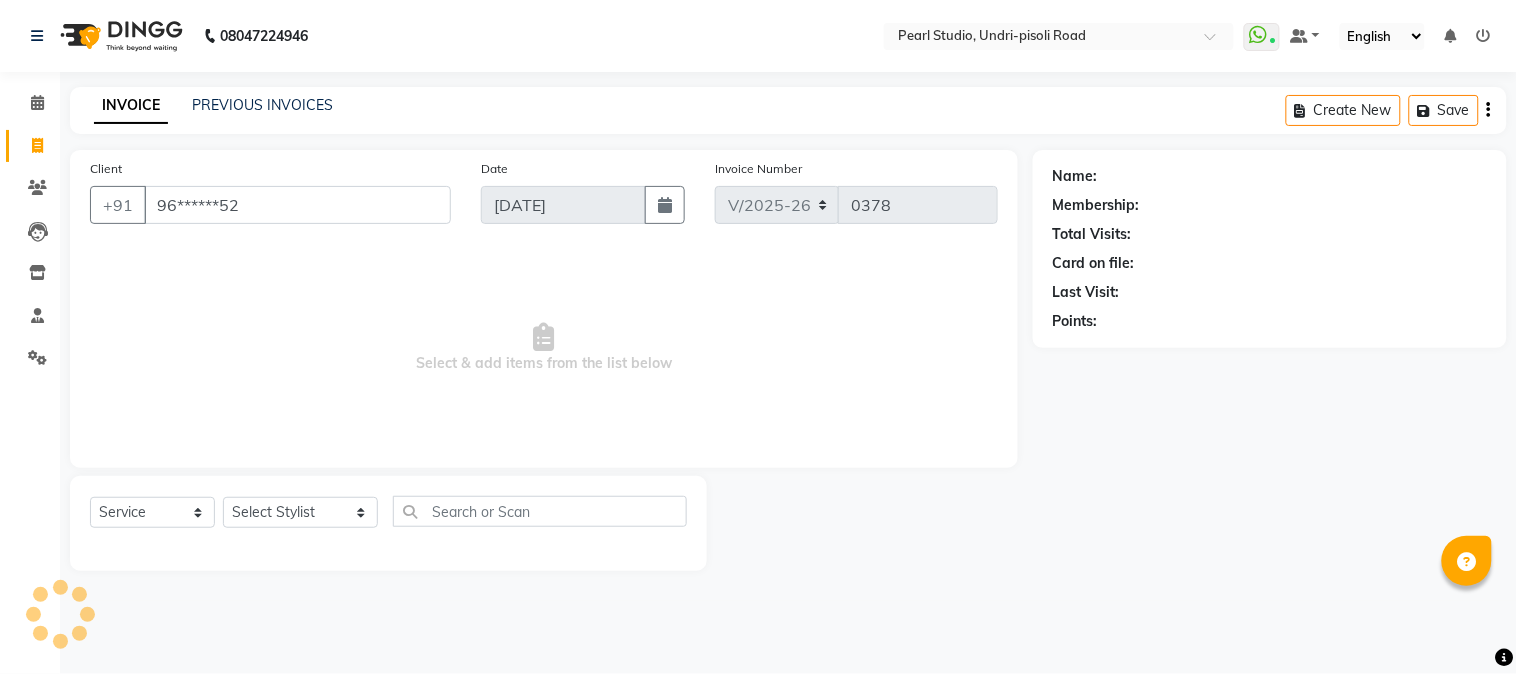type on "96******52" 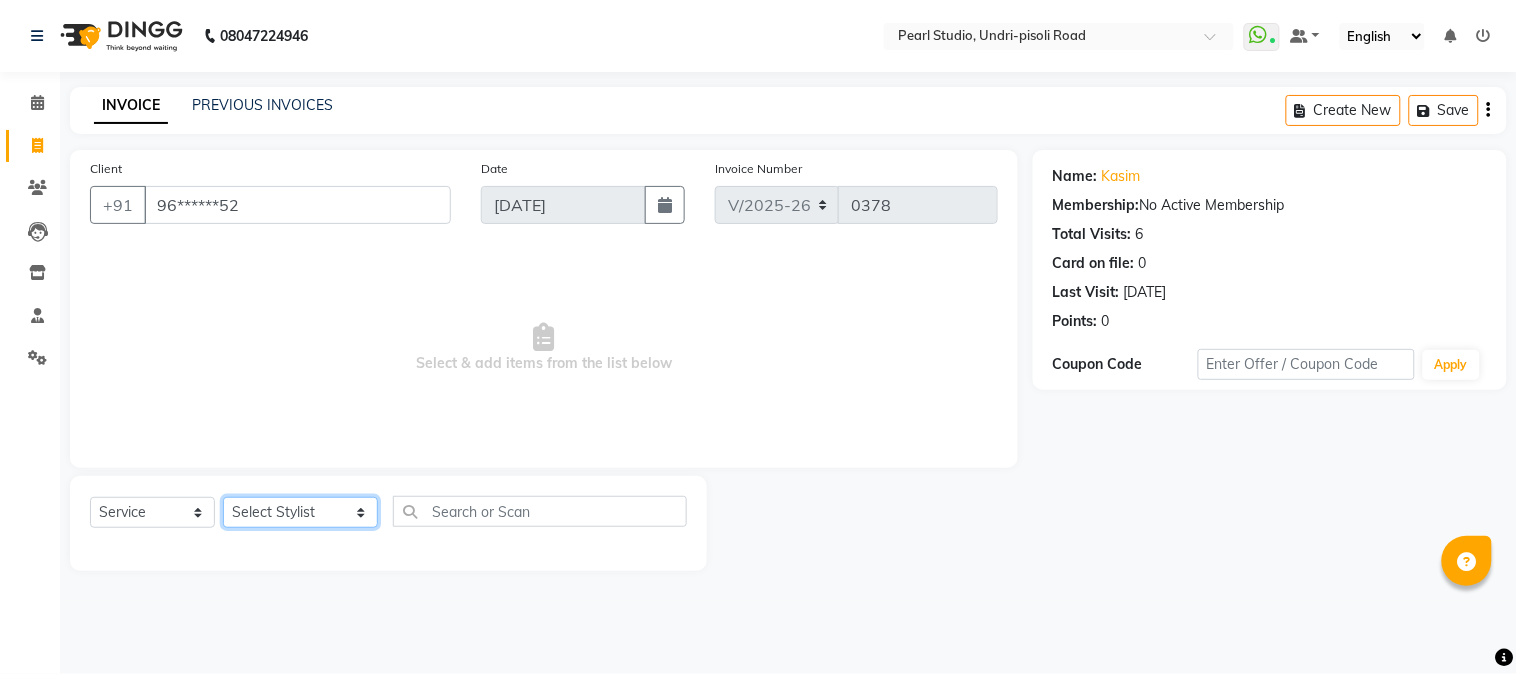 click on "Select Stylist Manager Nikhil Gulhane Nitu Rai Pratik Pratima Akshay Sonawane Sabita Pariyar Sahil Samundra Thapa" 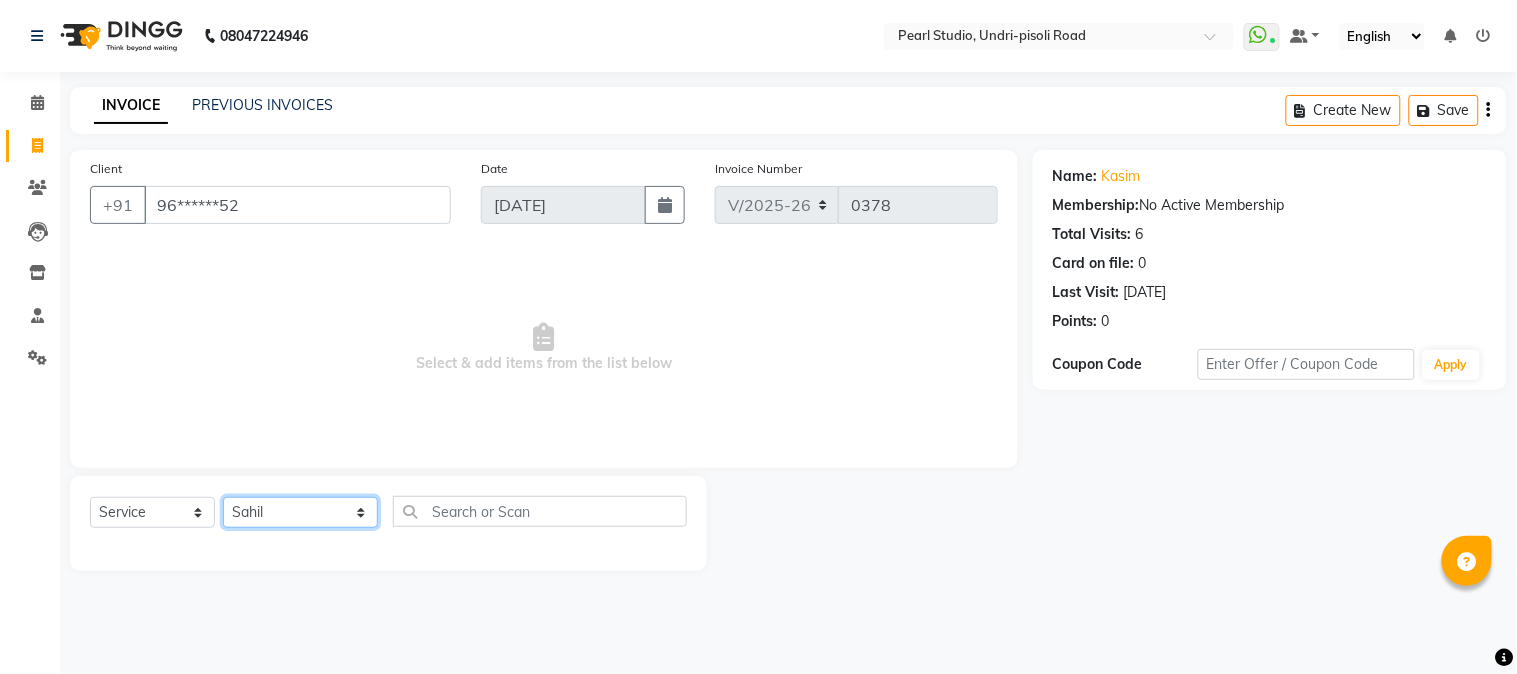 click on "Select Stylist Manager Nikhil Gulhane Nitu Rai Pratik Pratima Akshay Sonawane Sabita Pariyar Sahil Samundra Thapa" 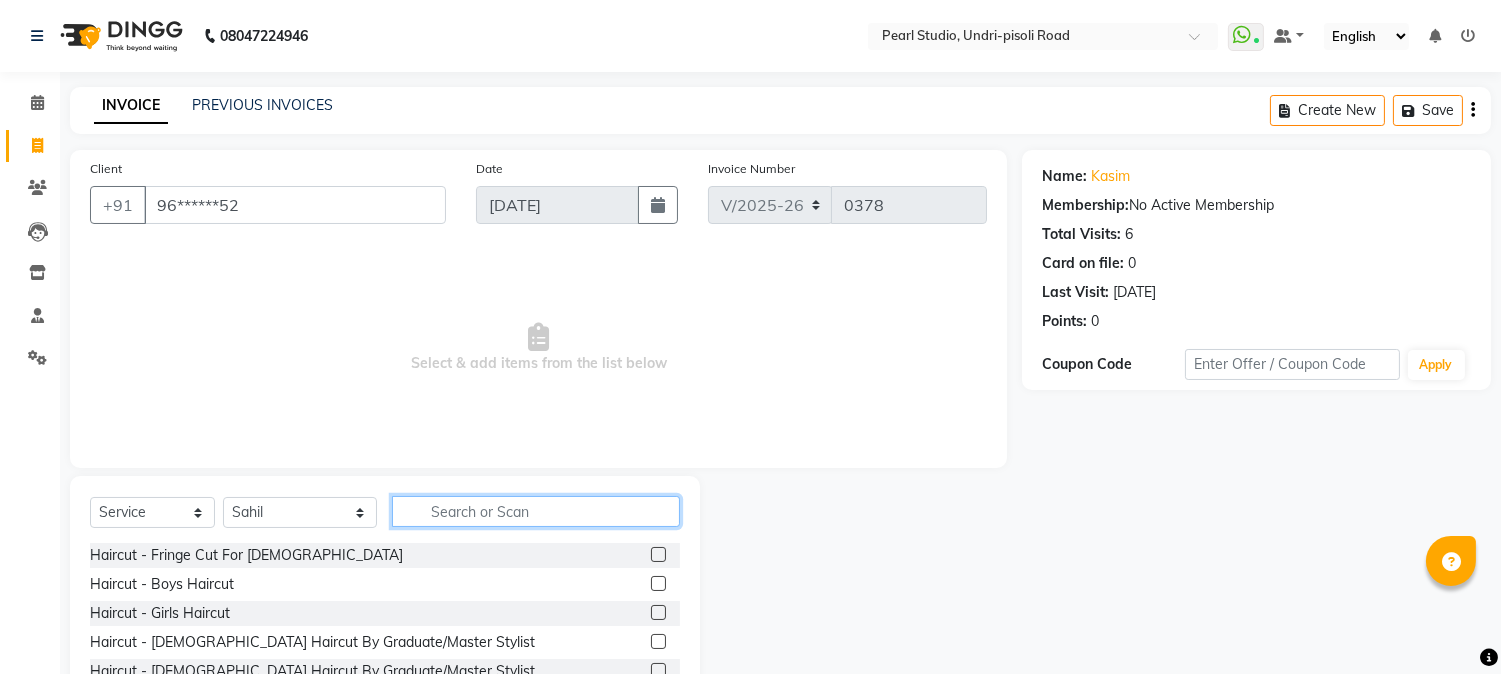 click 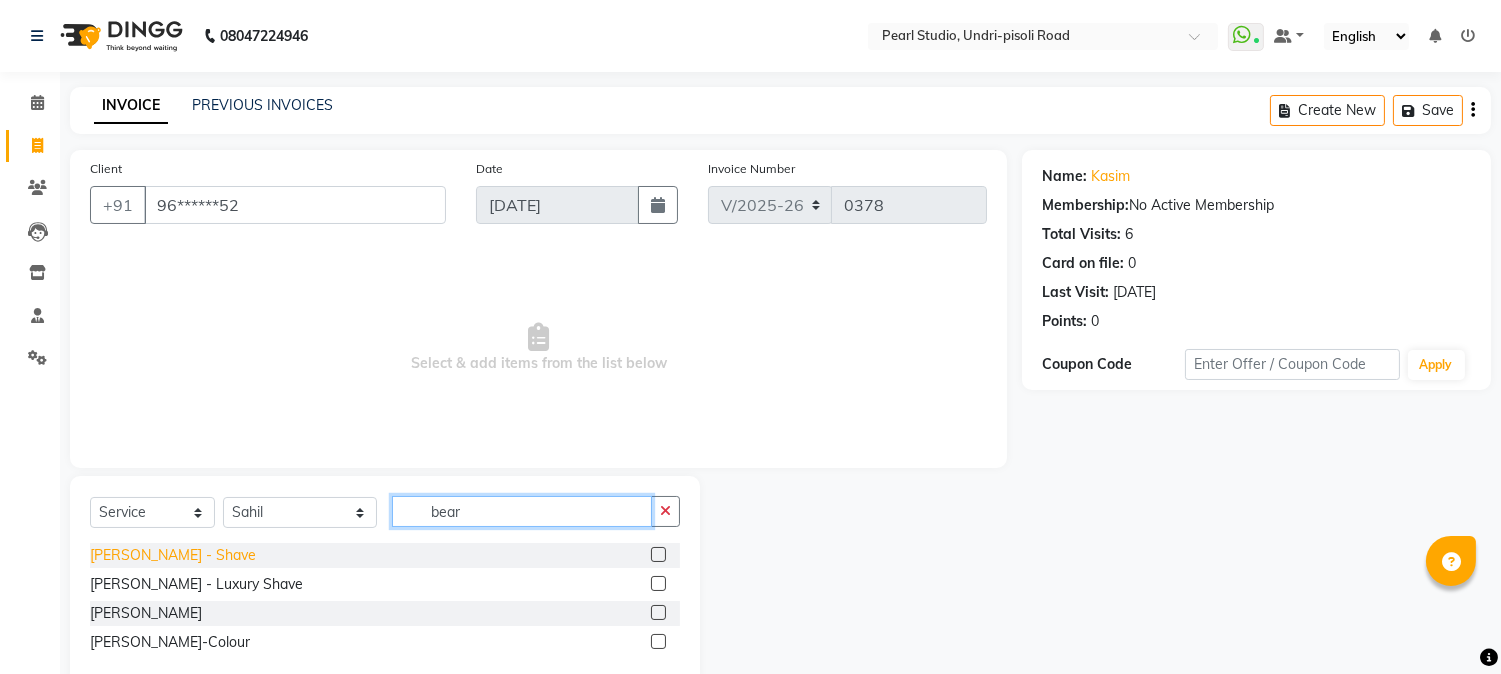 type on "bear" 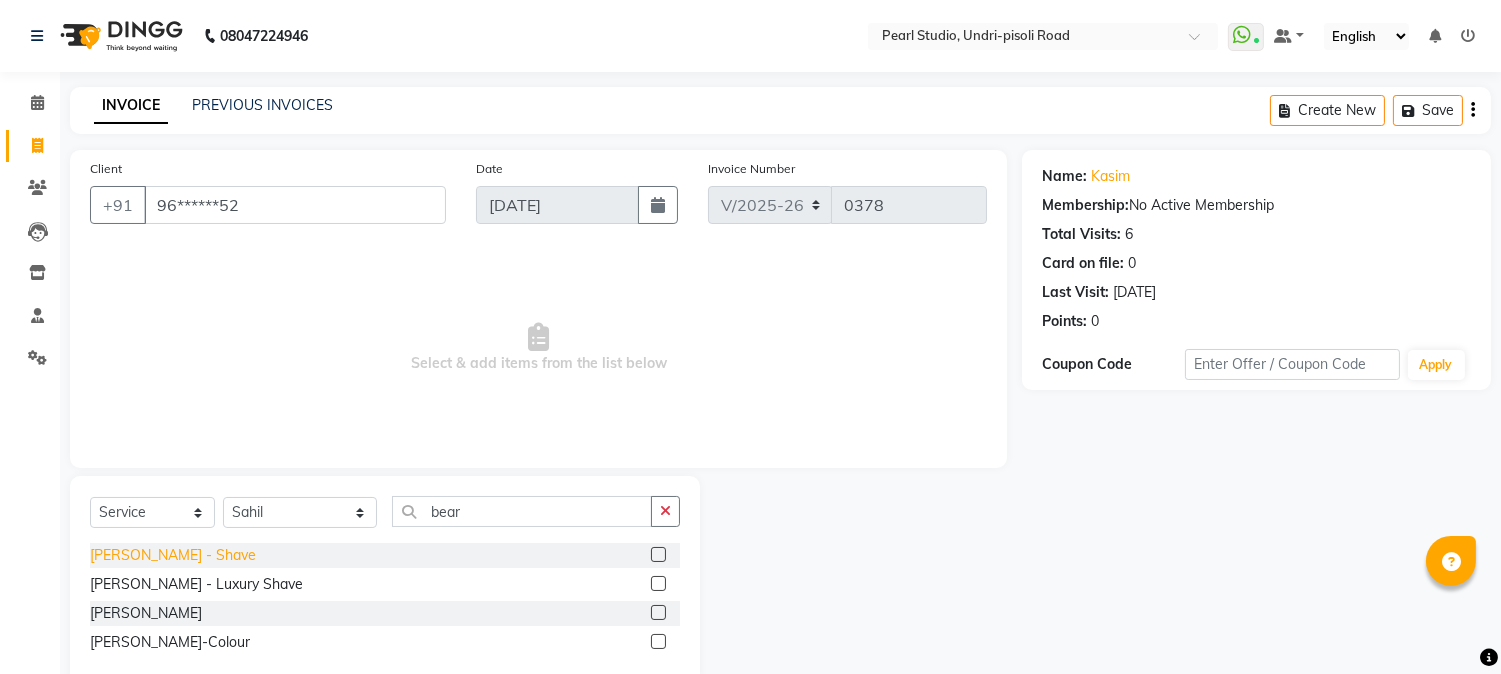 click on "Beard - Shave" 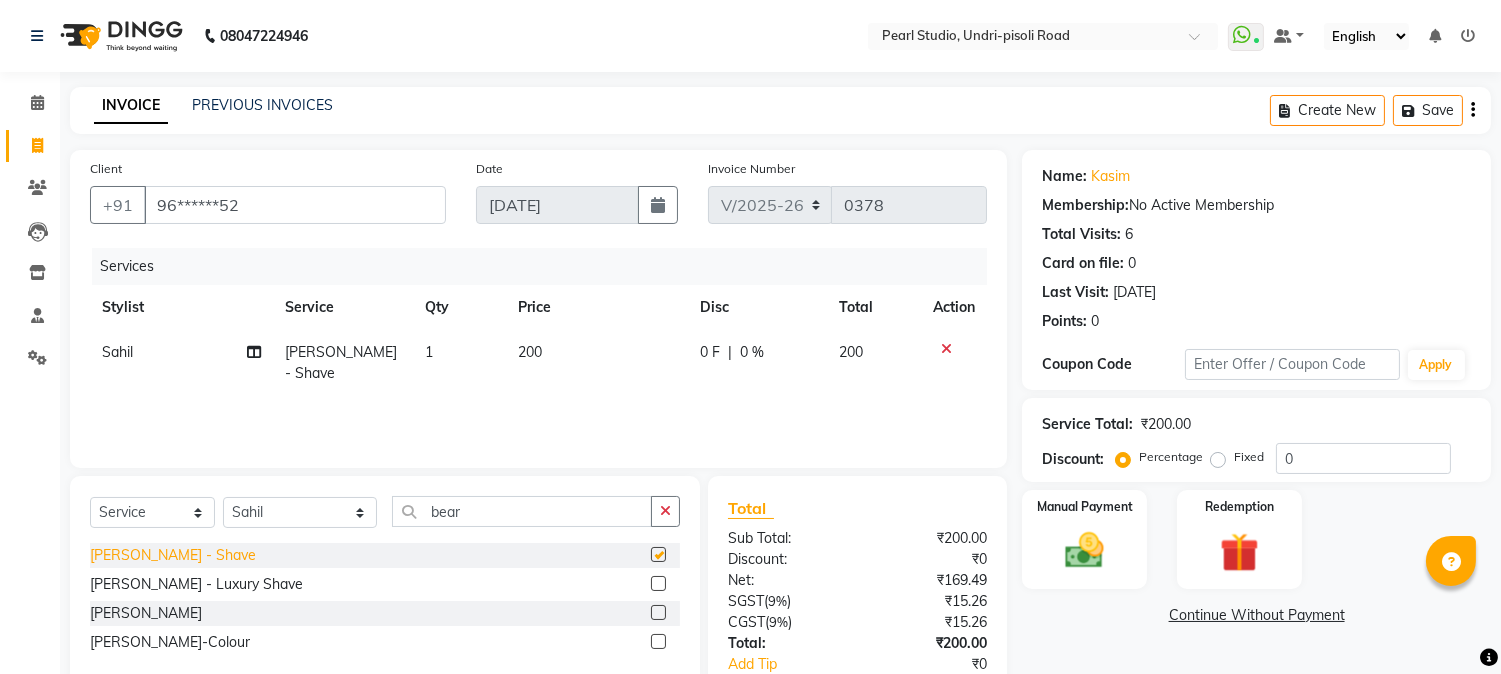 checkbox on "false" 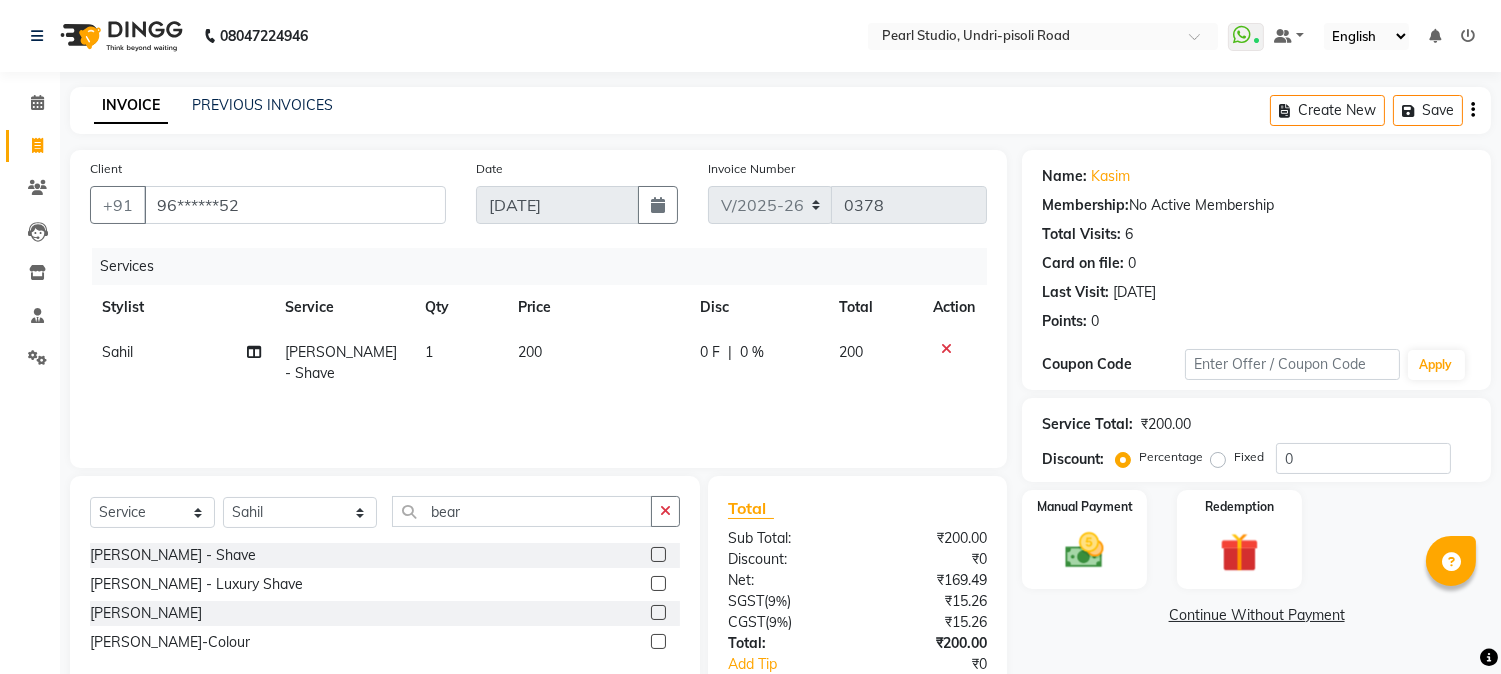 click on "200" 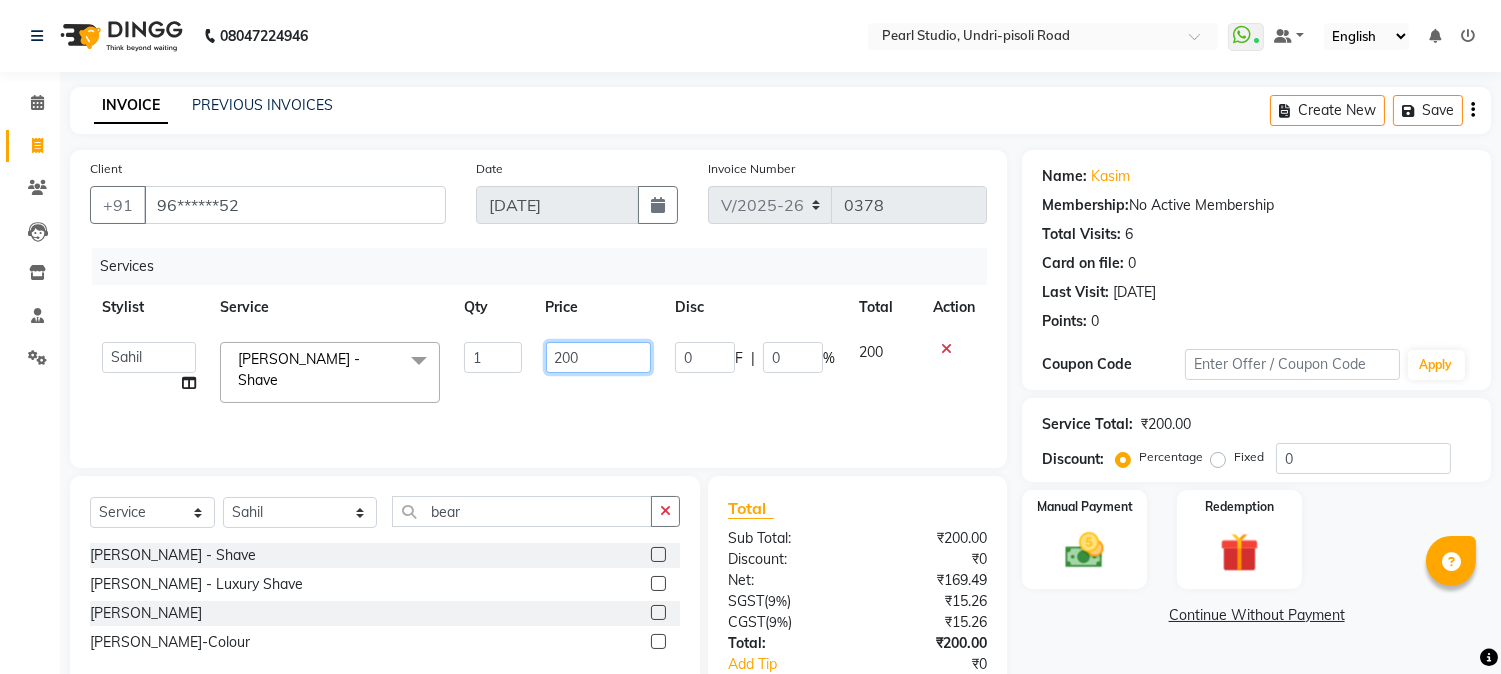 drag, startPoint x: 653, startPoint y: 354, endPoint x: 466, endPoint y: 351, distance: 187.02406 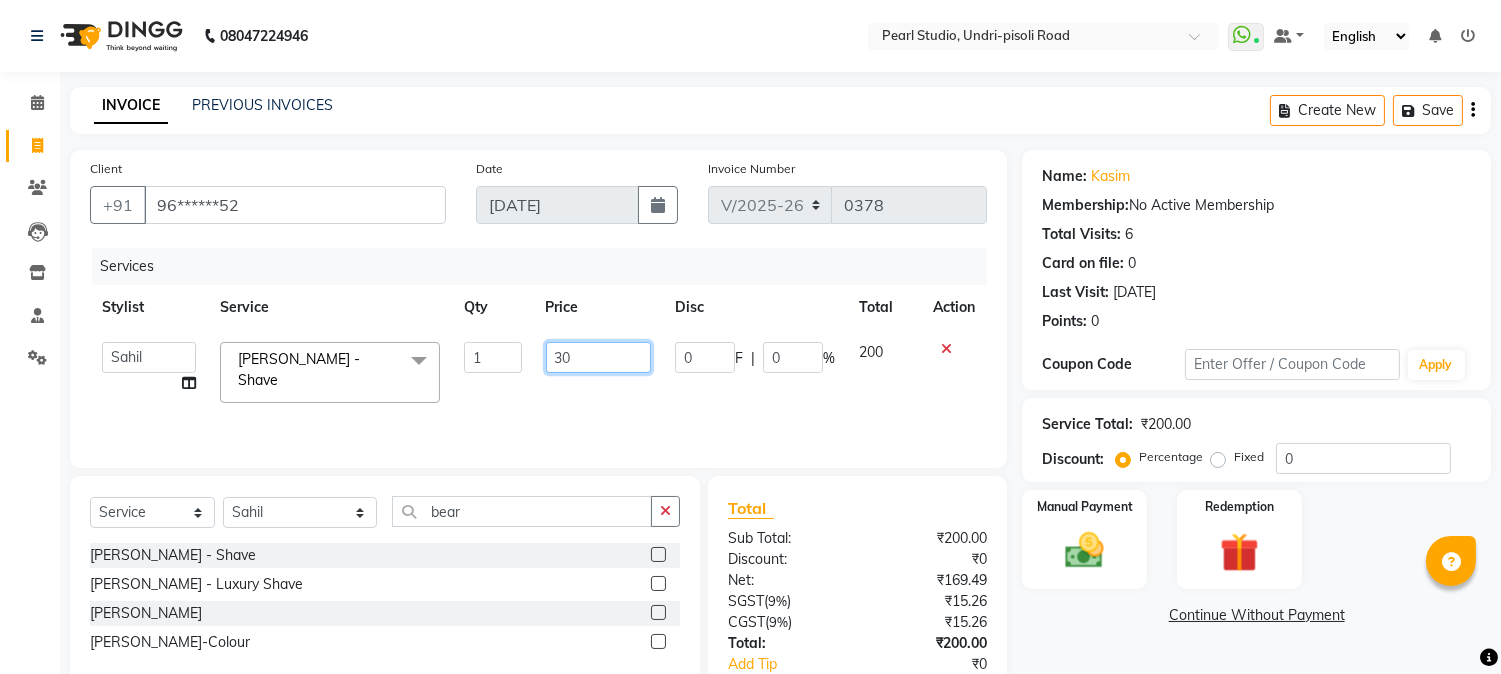 type on "300" 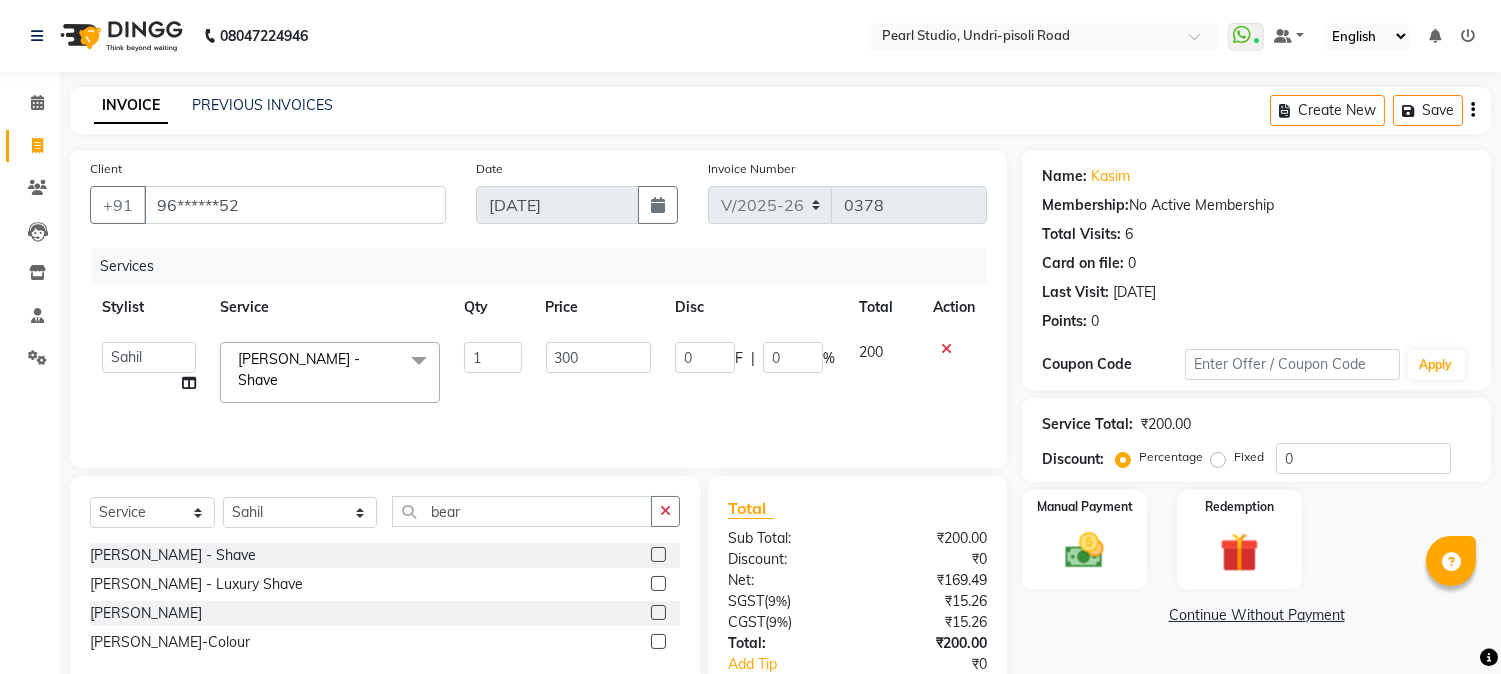 click on "Services Stylist Service Qty Price Disc Total Action  Manager   Nikhil Gulhane   Nitu Rai   Pratik   Pratima Akshay Sonawane   Sabita Pariyar   Sahil   Samundra Thapa  Beard - Shave  x Haircut  - Fringe Cut For Female Haircut  - Boys Haircut Haircut  - Girls Haircut Haircut  - Male Haircut By Graduate/Master Stylist Haircut  - Female Haircut By Graduate/Master Stylist Haircut  - Male Haircut By Senior/Top Stylist Haircut  - Female Haircut By Senior/Top Stylist Scrub - Full Back High Frequency Classic Hairwash  - Hair Wash For Male Classic Hairwash  - Short Length Hair For Female Classic Hairwash  - Medium Length Hair For Female Classic Hairwash  - Long Length Hair For Female Premium Hairwash  - Hair Wash For Male Premium Hairwash  - Short Length Hair For Female Premium Hairwash  - Medium Length Hair For Female Premium Hairwash  - Long Length Hair For Female Luxury Hairwash  - Hair Wash For Male Luxury Hairwash  - Short Length Hair For Female Luxury Hairwash  - Medium Length Hair For Female Blow Dry  - Short" 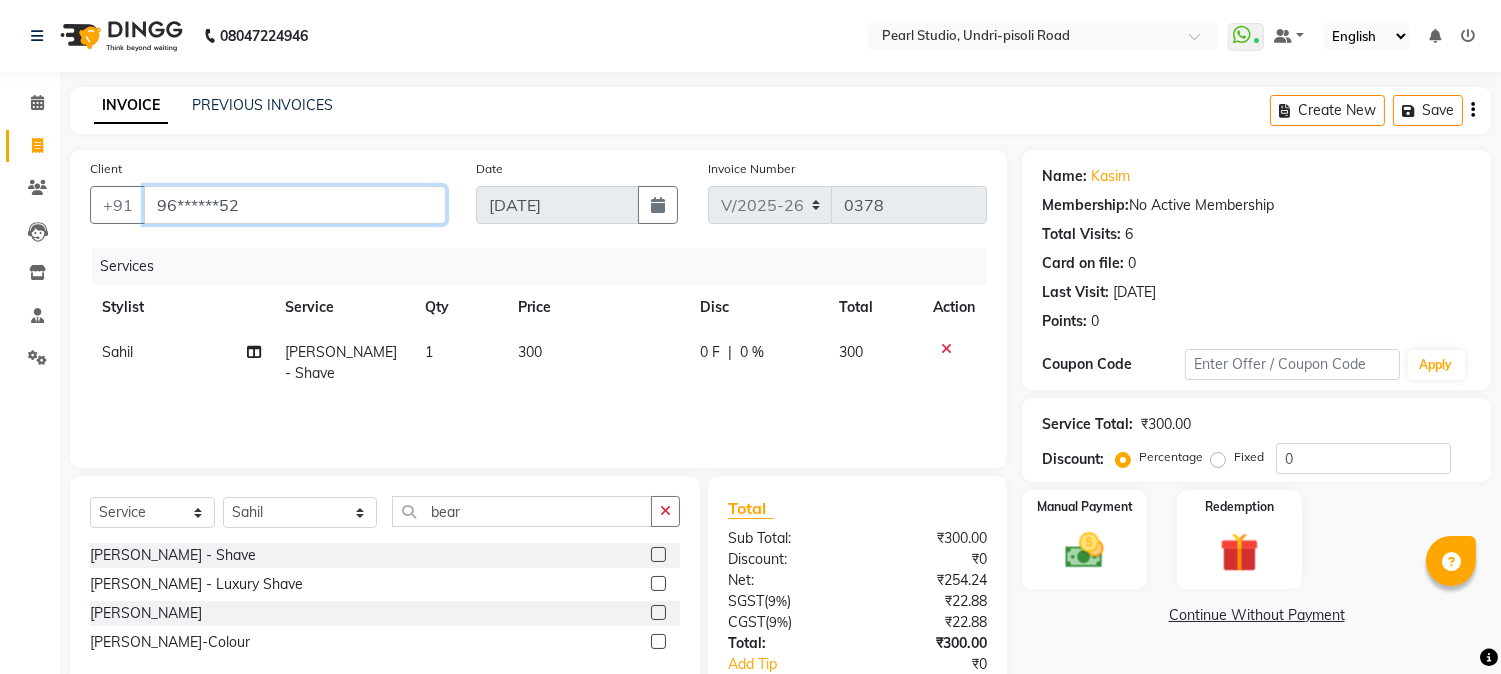 drag, startPoint x: 287, startPoint y: 210, endPoint x: 61, endPoint y: 211, distance: 226.00221 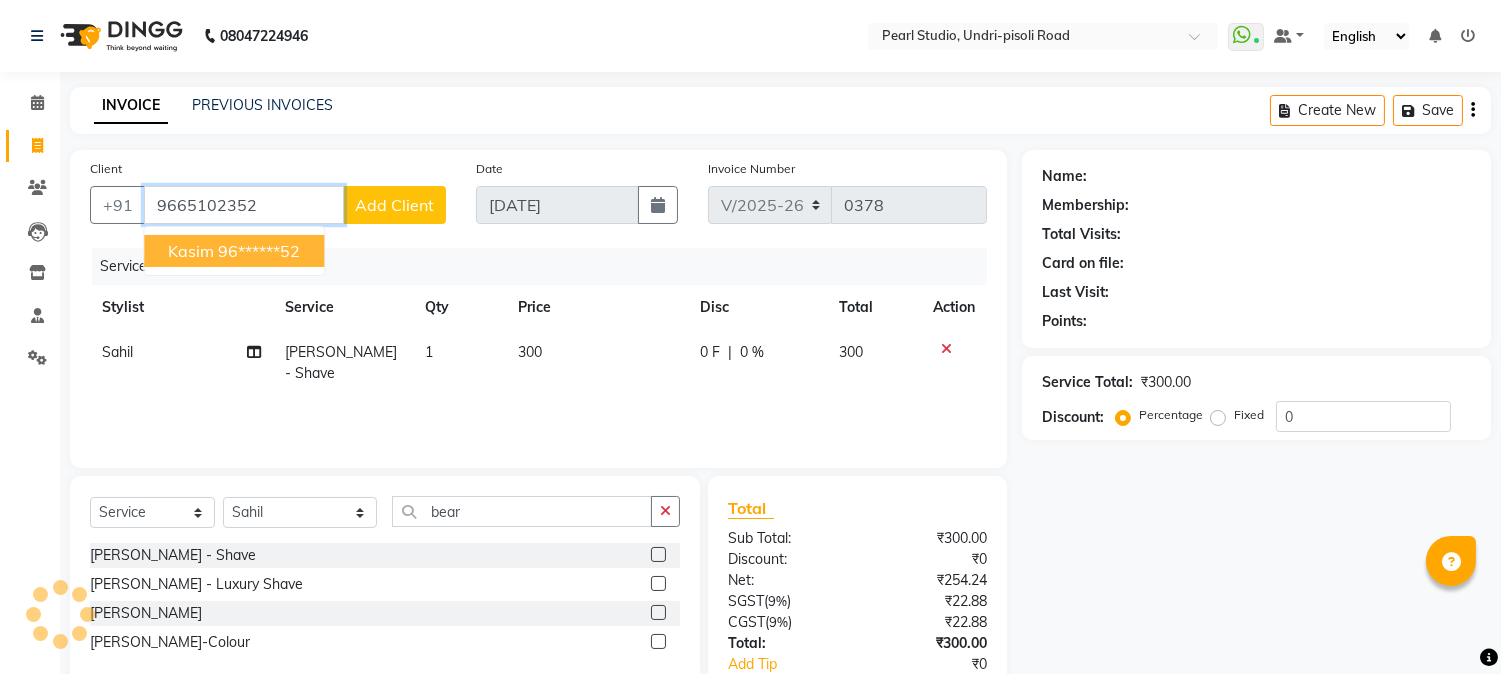 type on "9665102352" 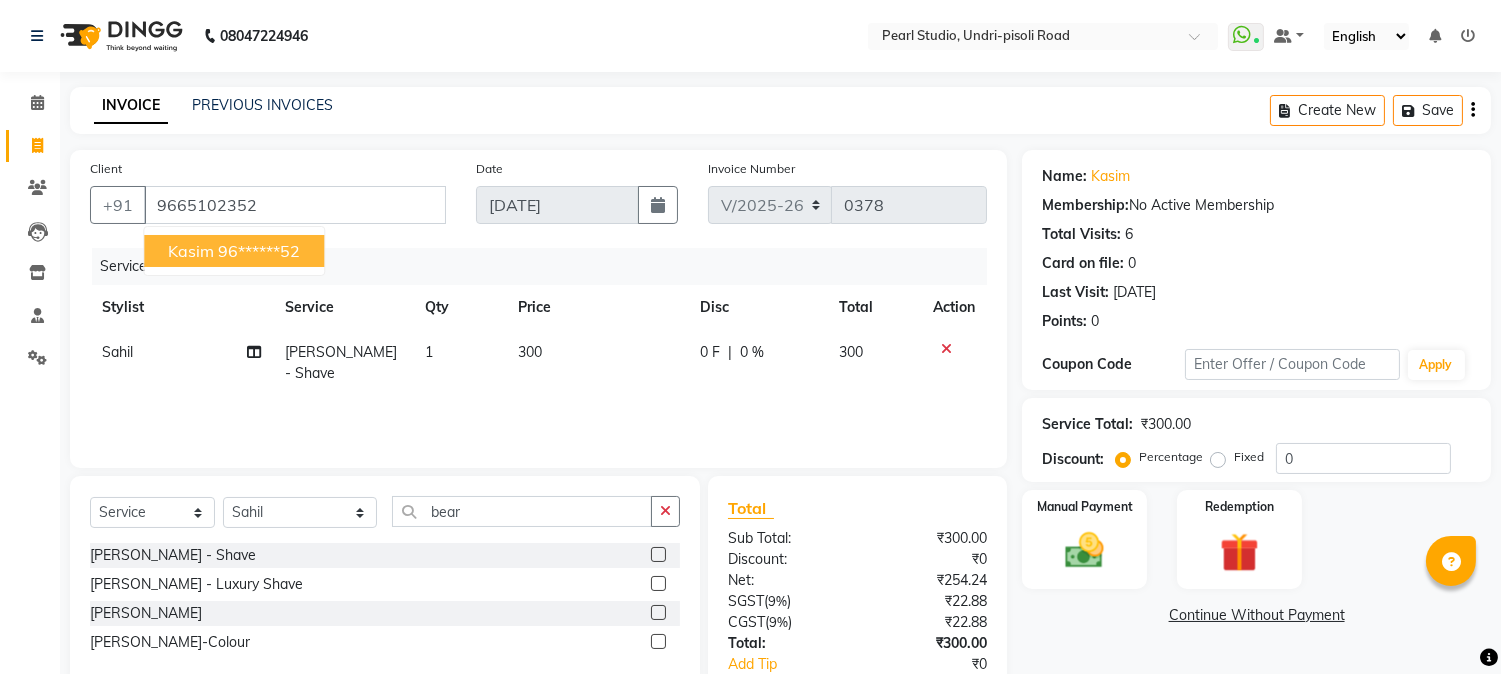 click on "INVOICE PREVIOUS INVOICES Create New   Save  Client +91 9665102352 kasim  96******52 Date 11-07-2025 Invoice Number V/2025 V/2025-26 0378 Services Stylist Service Qty Price Disc Total Action Sahil Beard - Shave 1 300 0 F | 0 % 300 Select  Service  Product  Membership  Package Voucher Prepaid Gift Card  Select Stylist Manager Nikhil Gulhane Nitu Rai Pratik Pratima Akshay Sonawane Sabita Pariyar Sahil Samundra Thapa bear Beard - Shave  Beard - Luxury Shave  Beard - Beard  Beard-Colour  Total Sub Total: ₹300.00 Discount: ₹0 Net: ₹254.24 SGST  ( 9% ) ₹22.88 CGST  ( 9% ) ₹22.88 Total: ₹300.00 Add Tip ₹0 Payable: ₹300.00 Paid: ₹0 Balance   : ₹300.00 Name: Kasim  Membership:  No Active Membership  Total Visits:  6 Card on file:  0 Last Visit:   27-06-2025 Points:   0  Coupon Code Apply Service Total:  ₹300.00  Discount:  Percentage   Fixed  0 Manual Payment Redemption  Continue Without Payment" 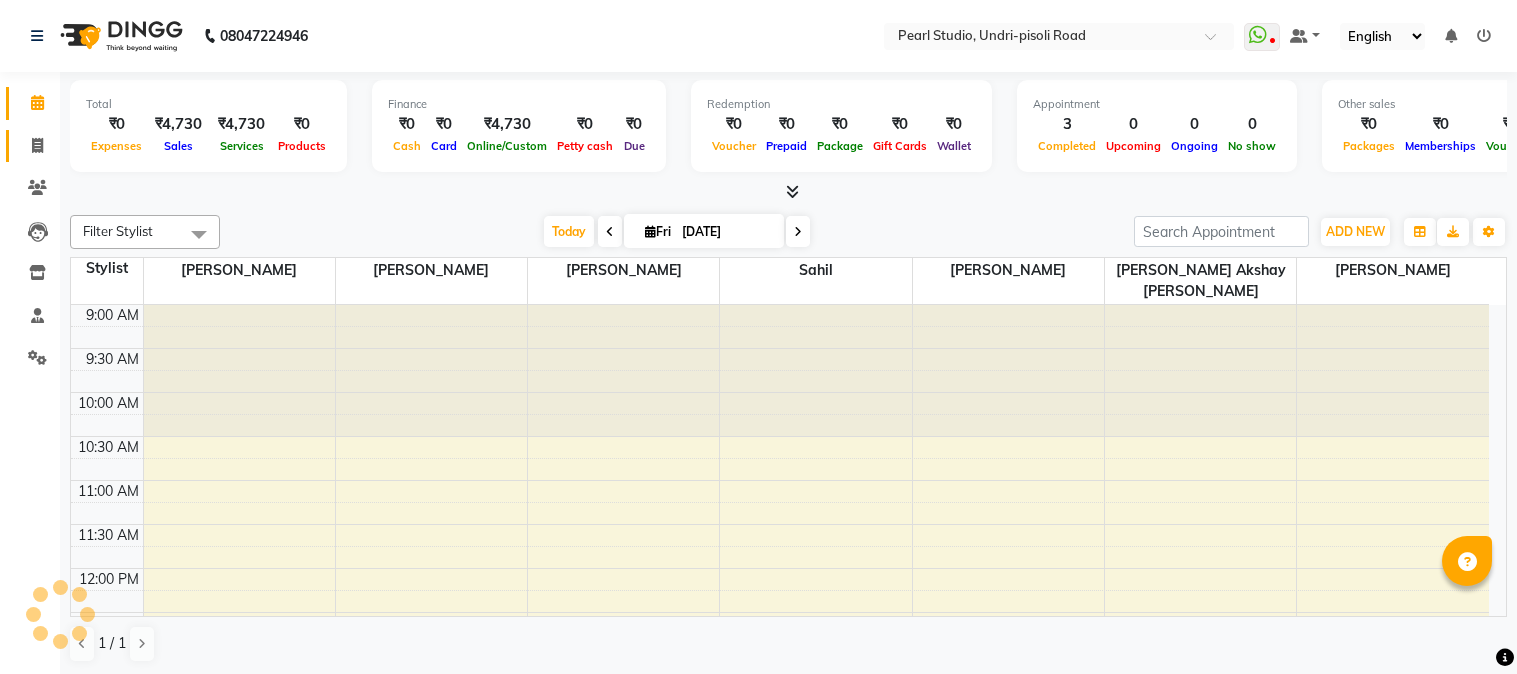 click 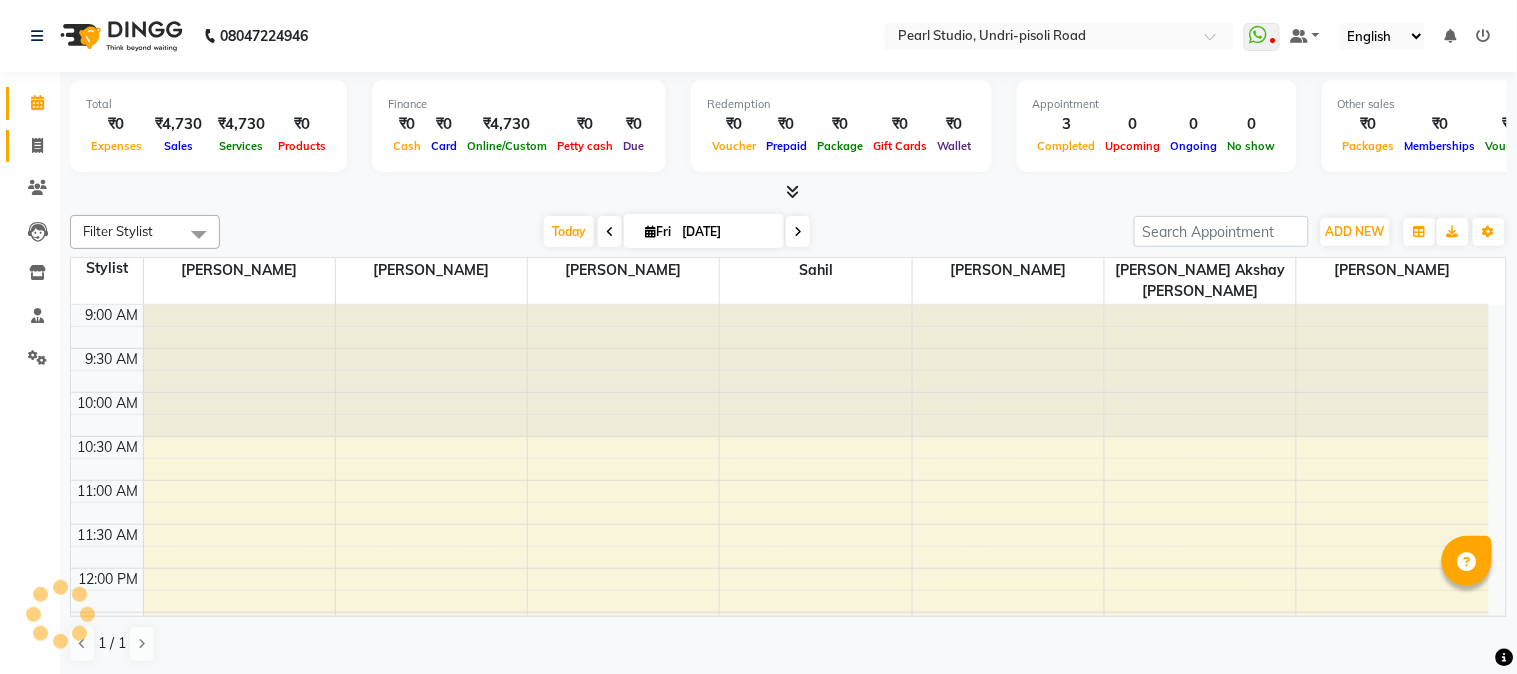 select on "5290" 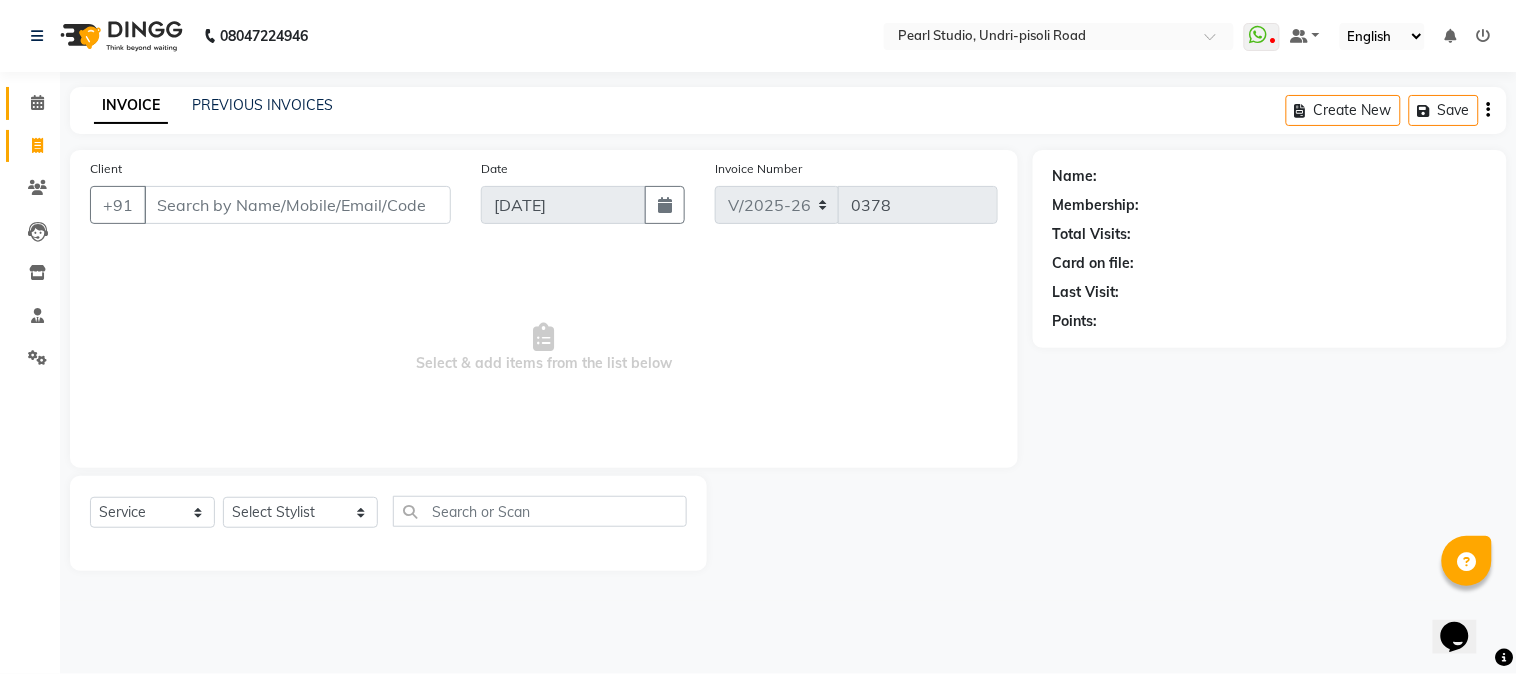 scroll, scrollTop: 0, scrollLeft: 0, axis: both 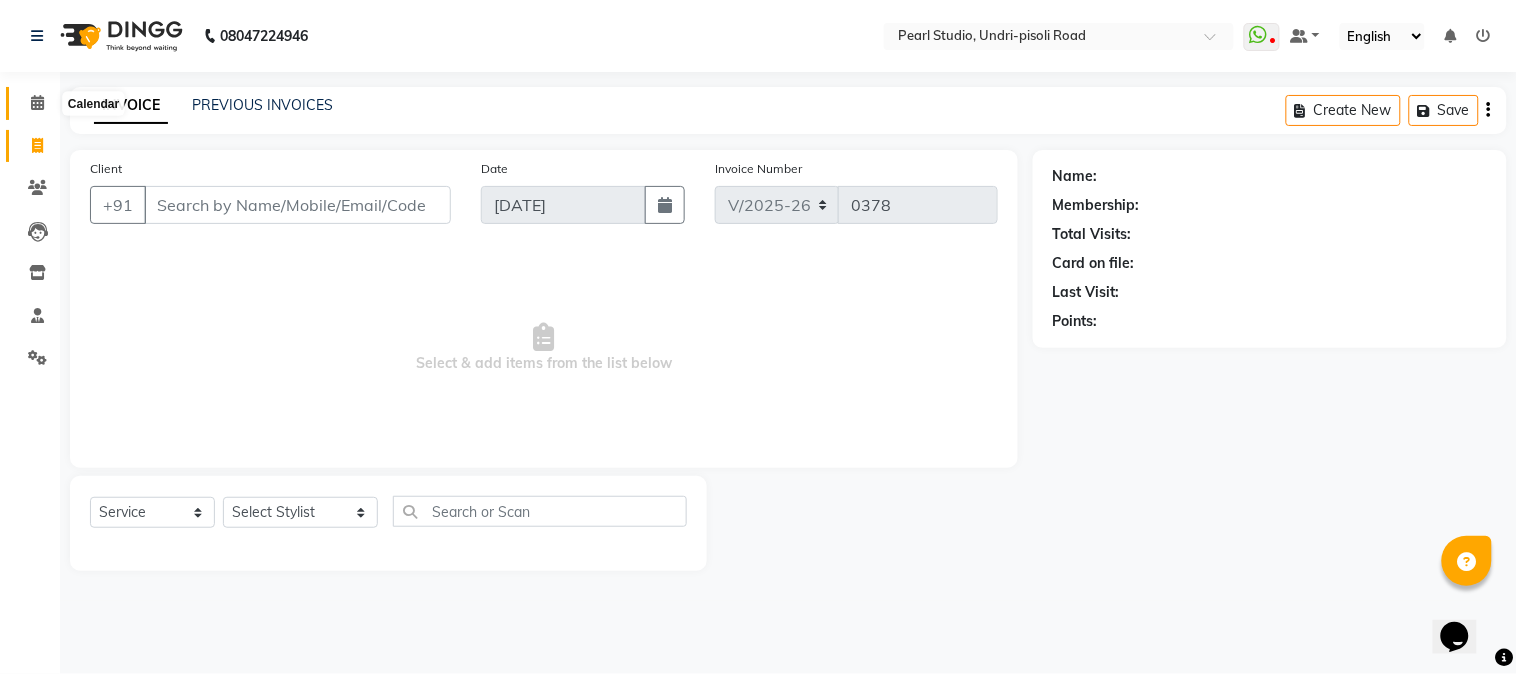 click 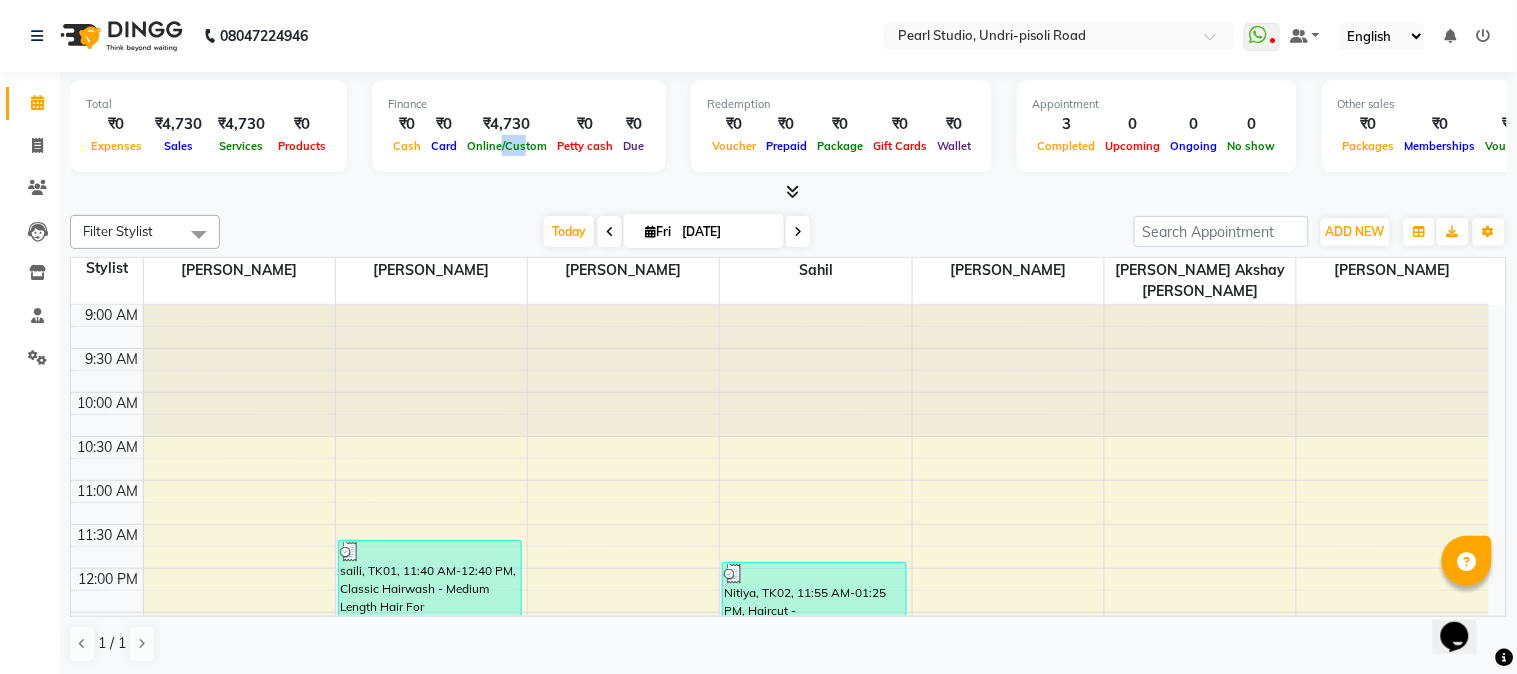 drag, startPoint x: 518, startPoint y: 144, endPoint x: 500, endPoint y: 147, distance: 18.248287 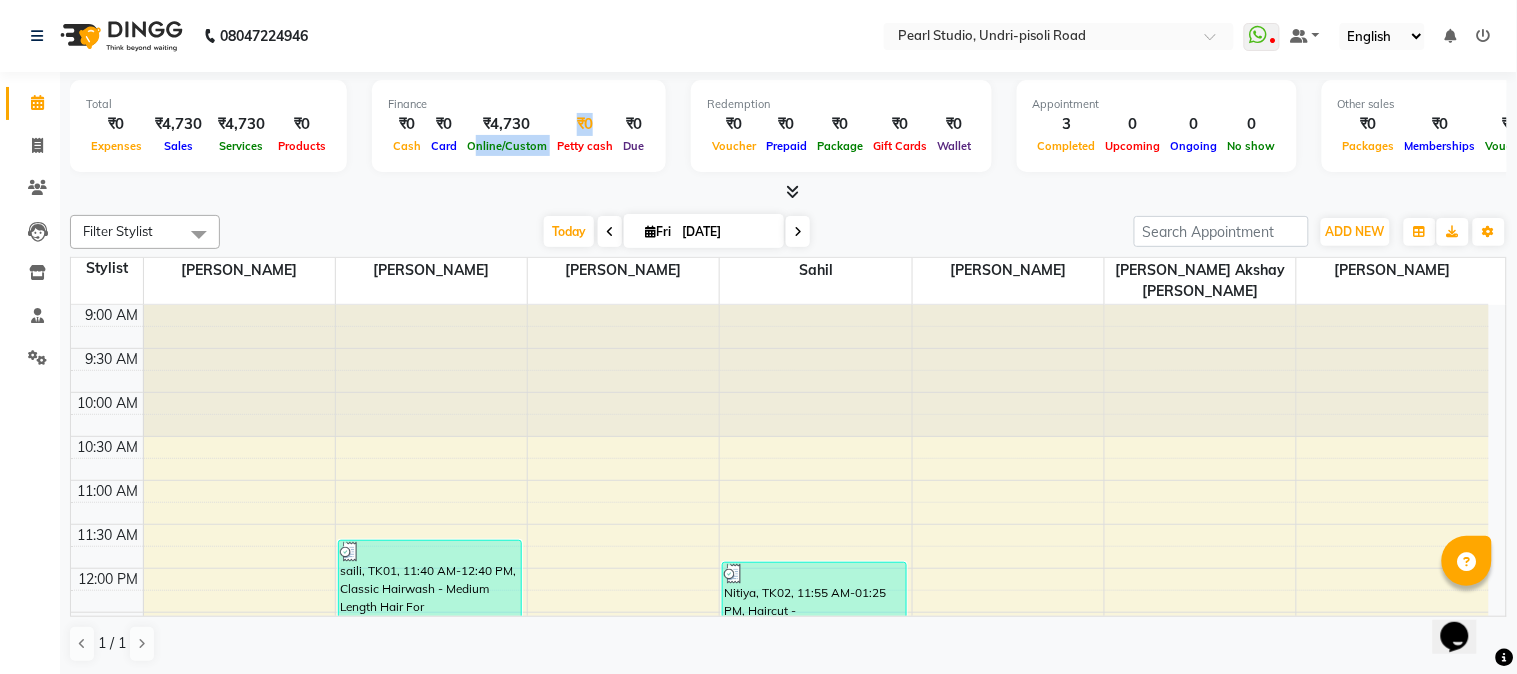 drag, startPoint x: 472, startPoint y: 145, endPoint x: 547, endPoint y: 145, distance: 75 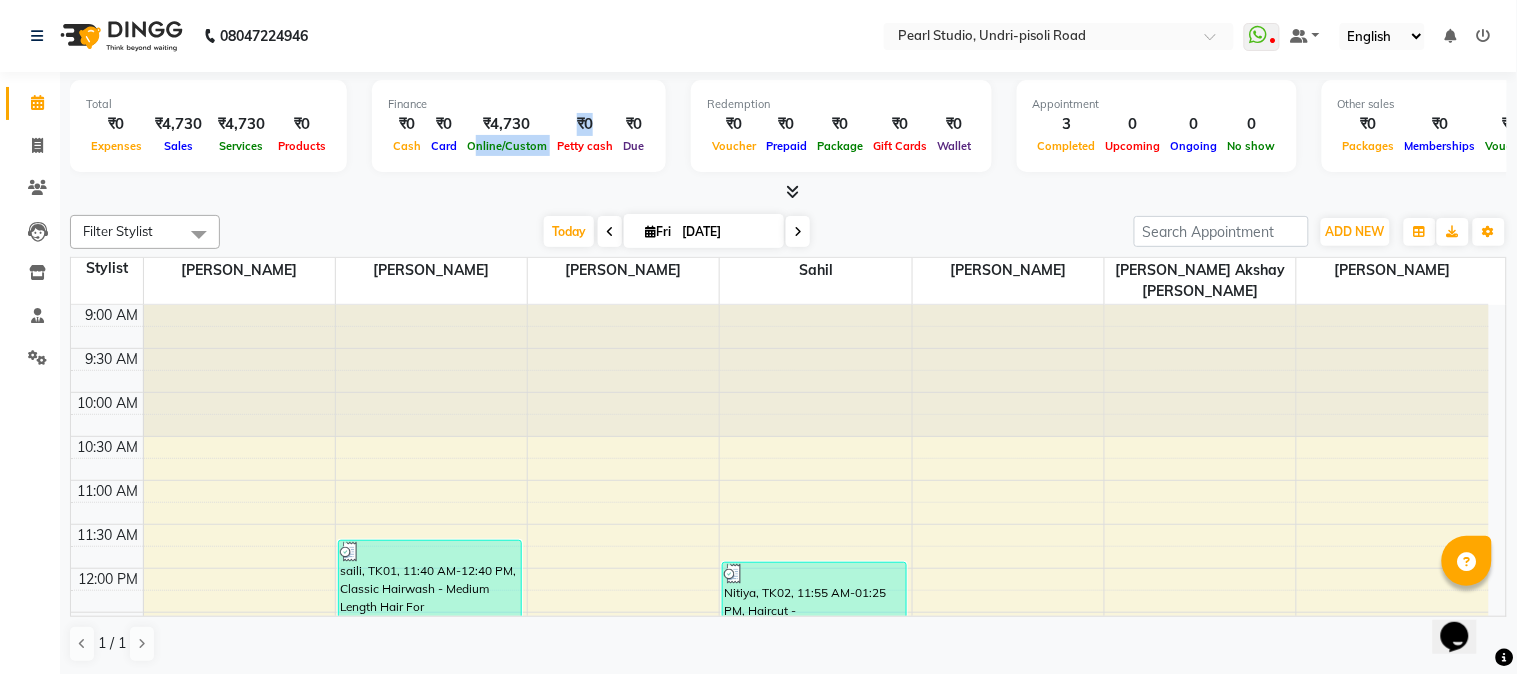 click on "Finance  ₹0  Cash ₹0  Card ₹4,730  Online/Custom ₹0 Petty cash ₹0 Due" at bounding box center (519, 126) 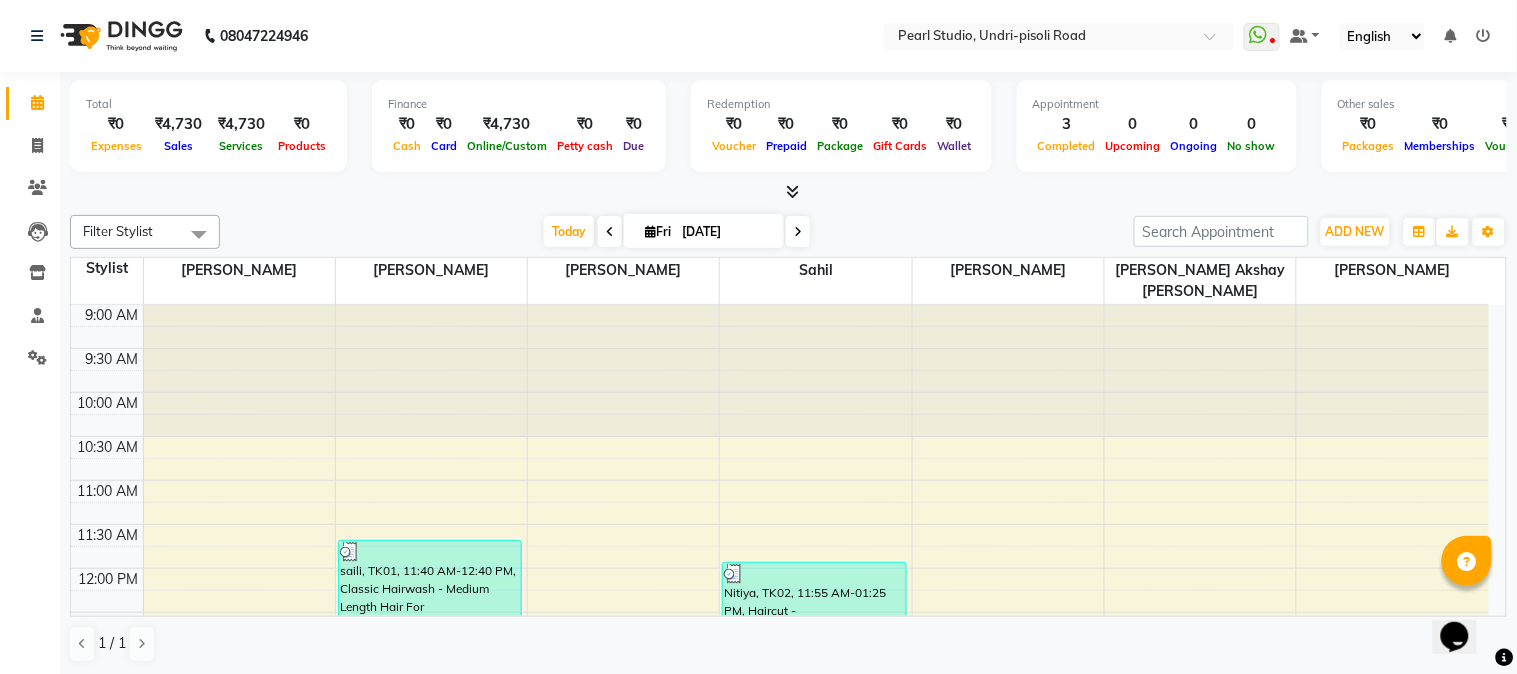 click on "₹4,730" at bounding box center [507, 124] 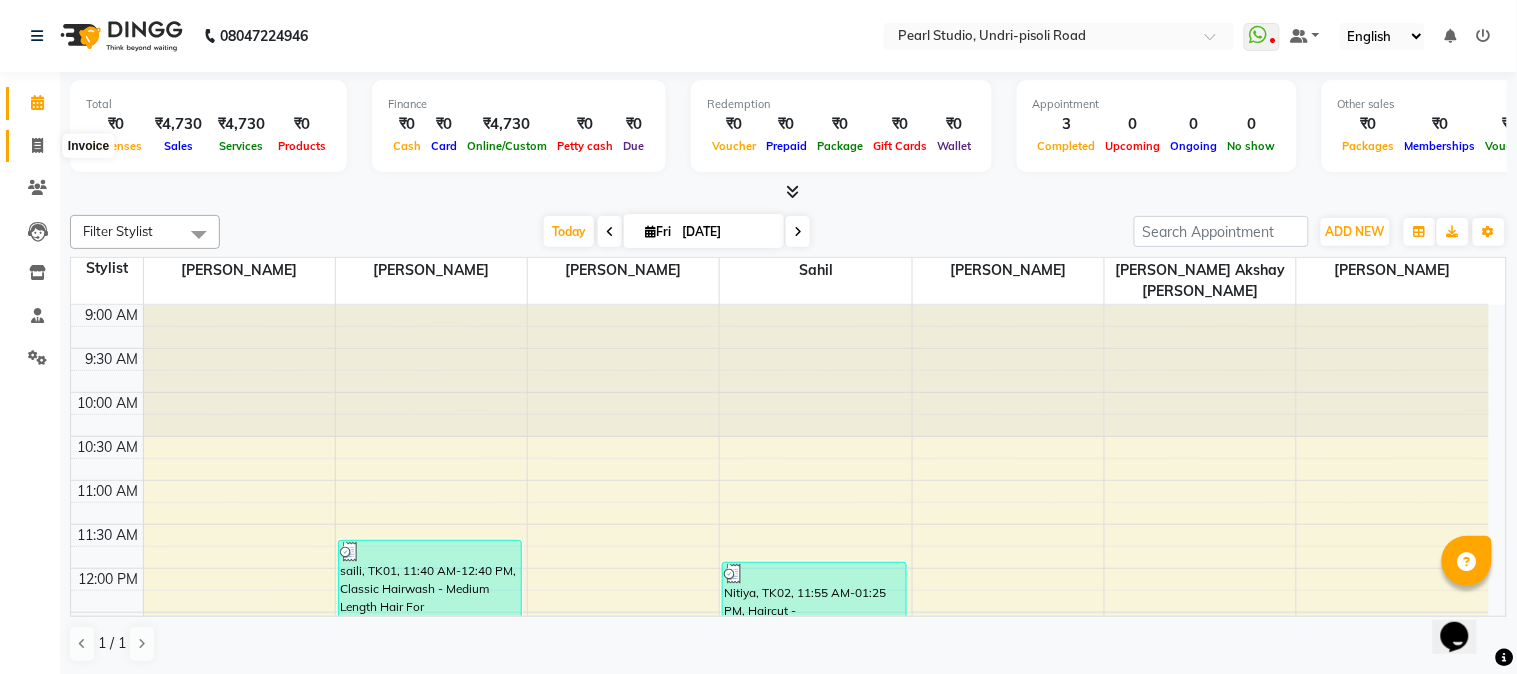 click 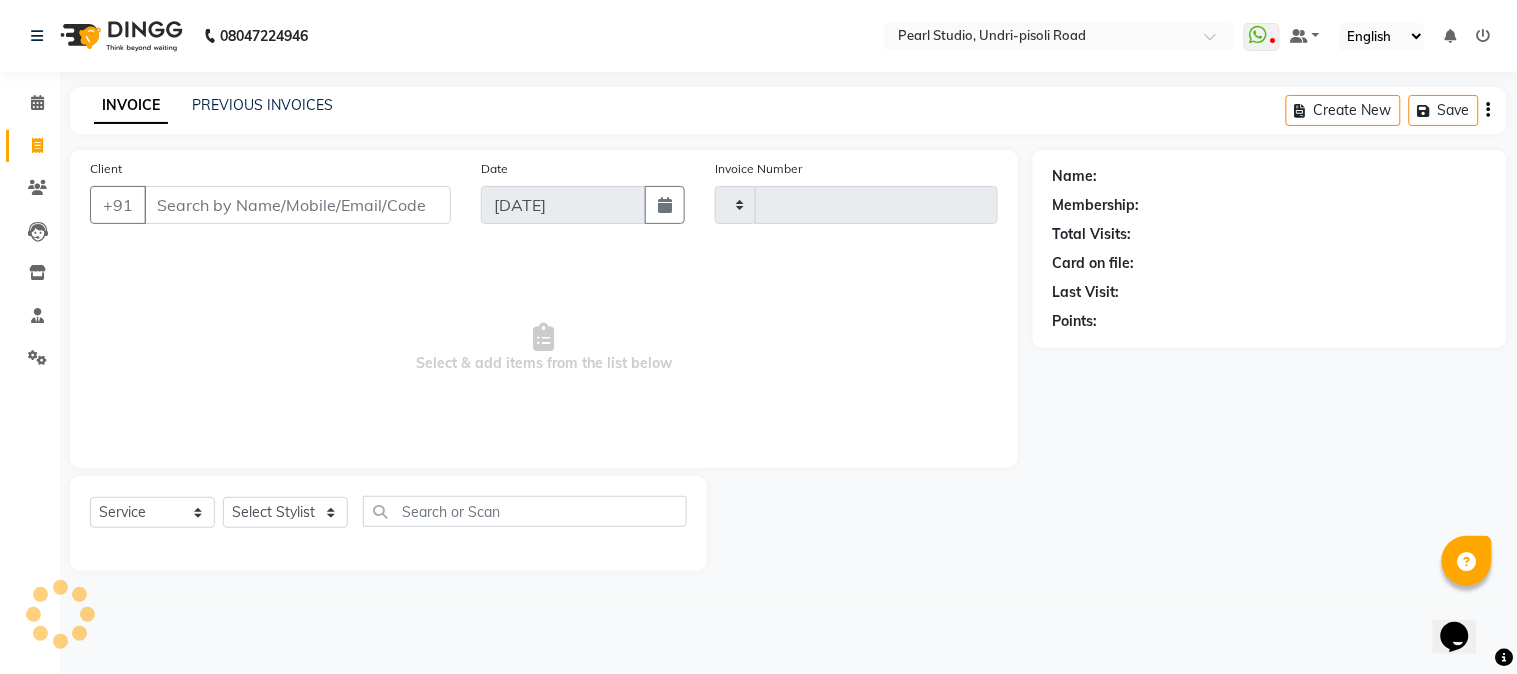 type on "0378" 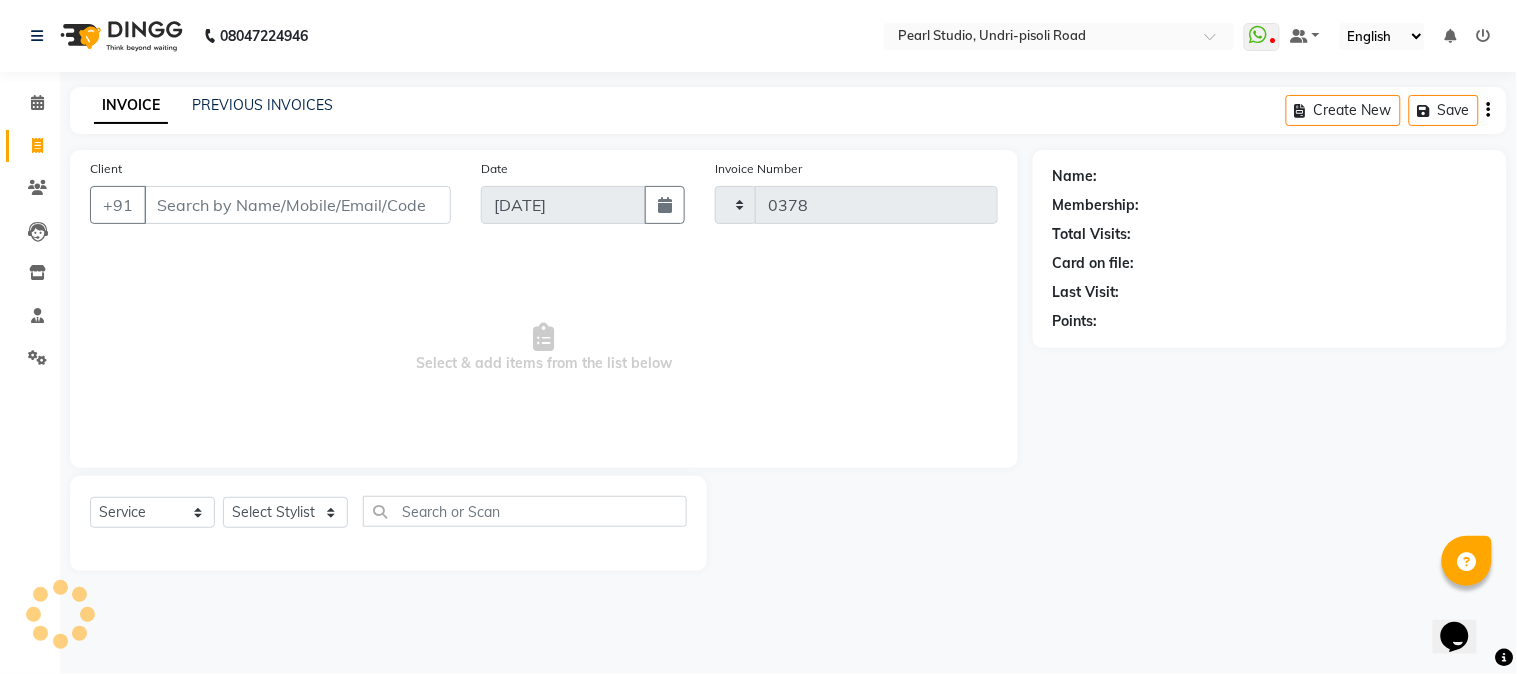 select on "5290" 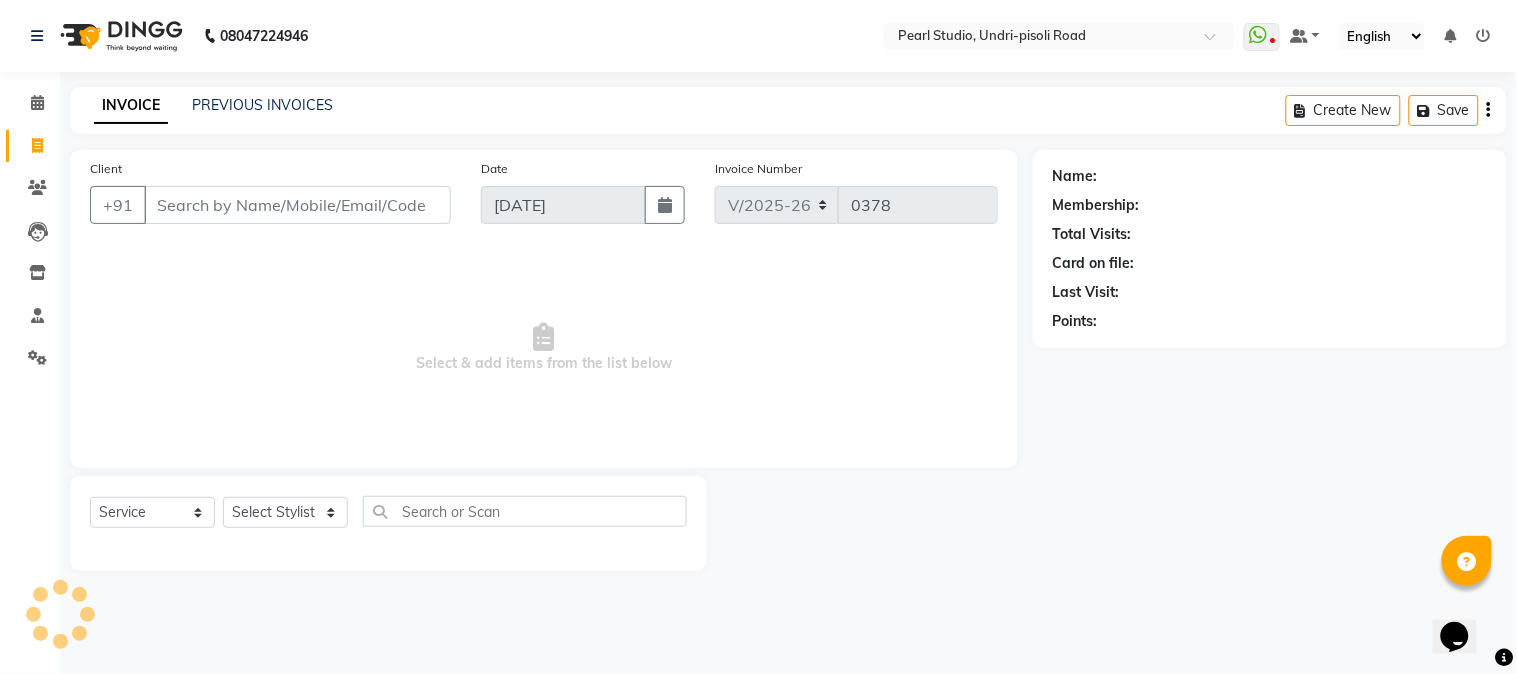 click on "INVOICE PREVIOUS INVOICES Create New   Save" 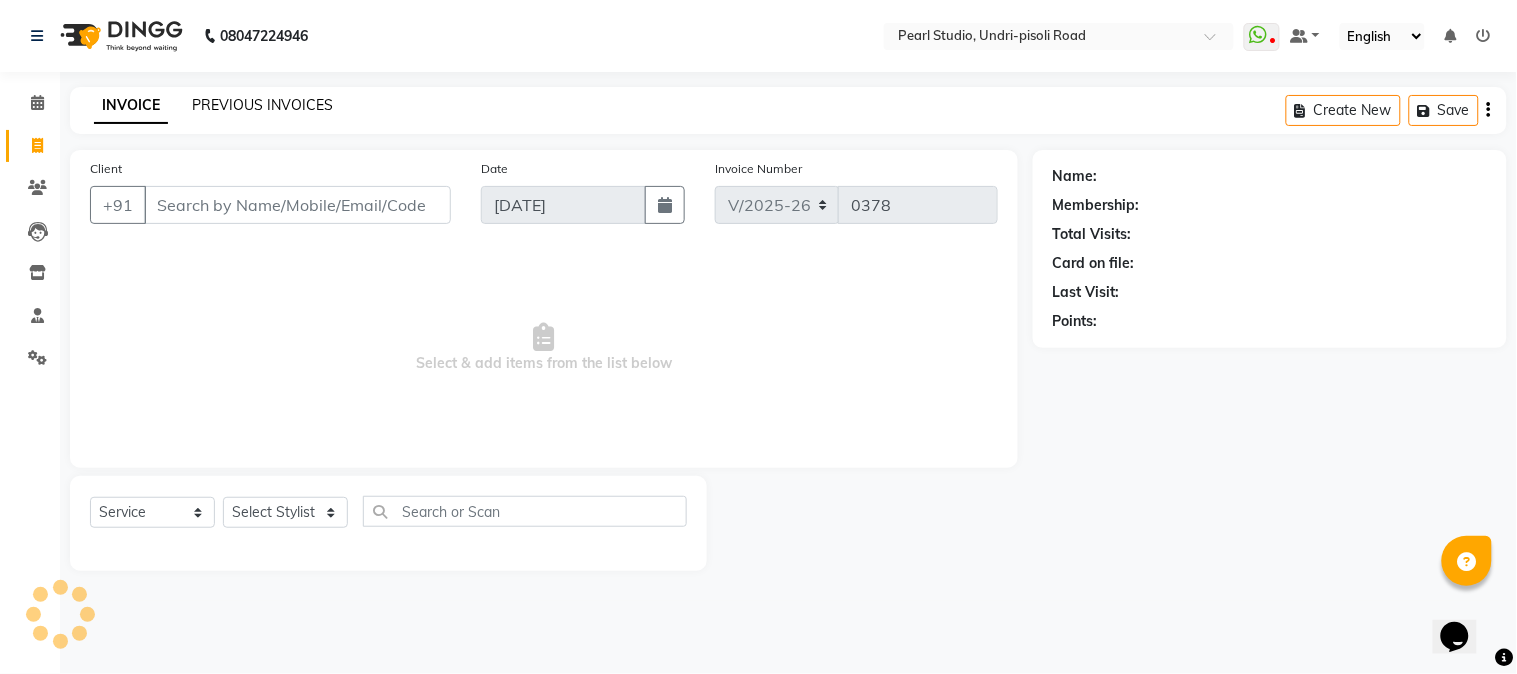 click on "PREVIOUS INVOICES" 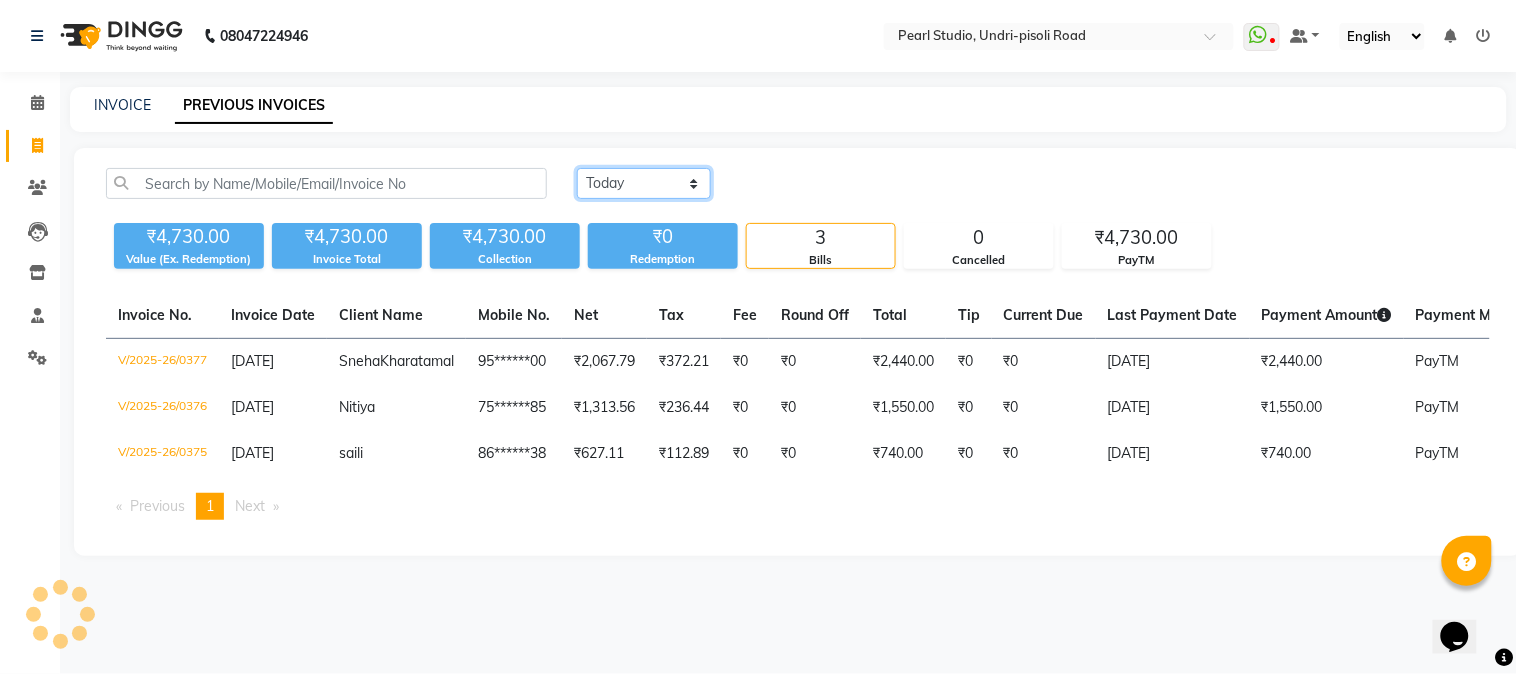 click on "Today Yesterday Custom Range" 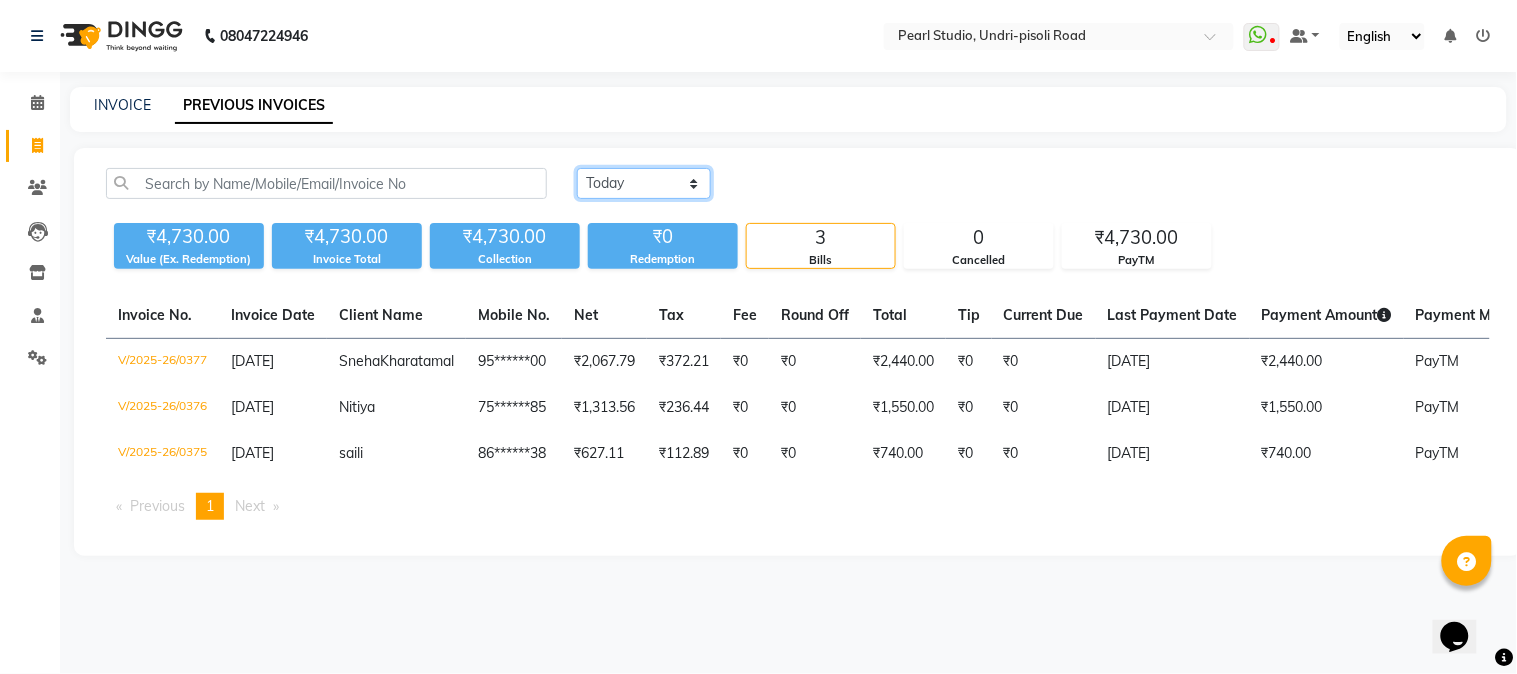 select on "yesterday" 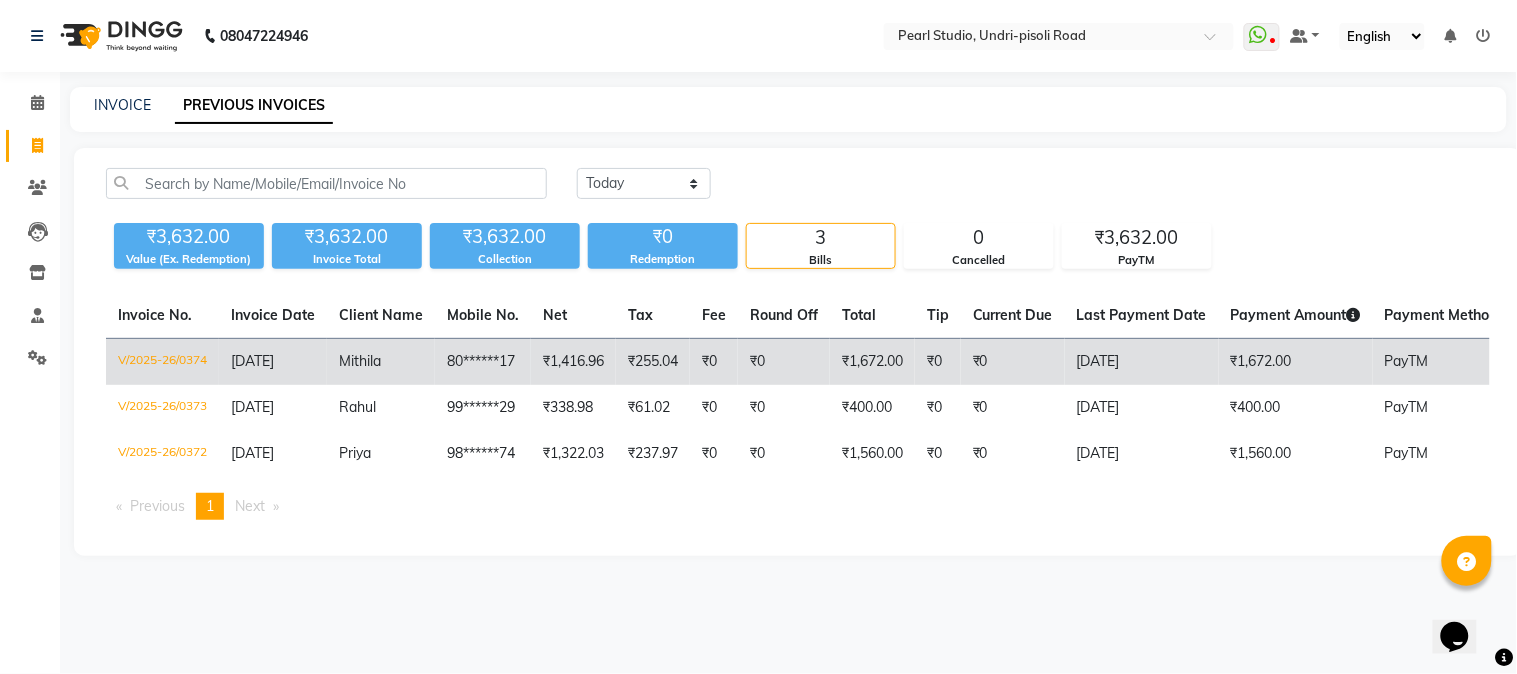 click on "Mithila" 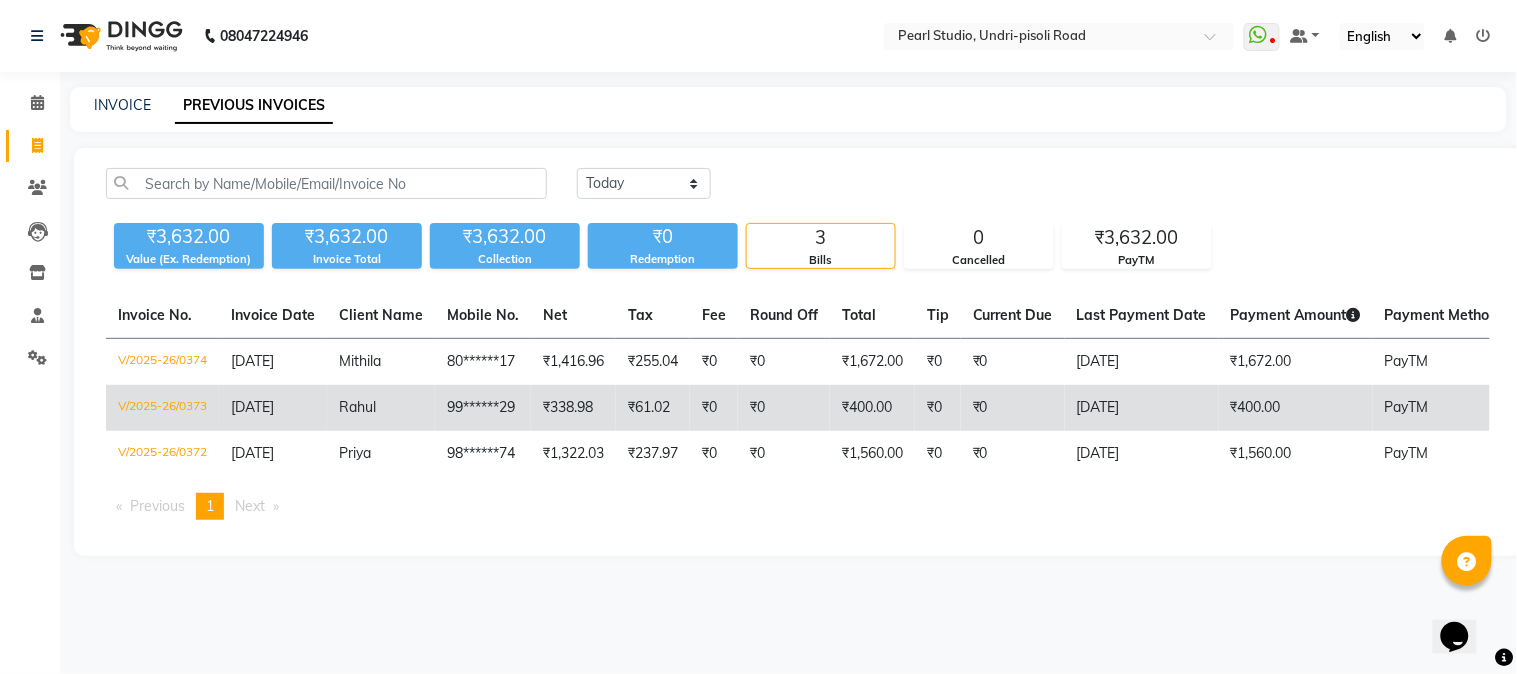 click on "99******29" 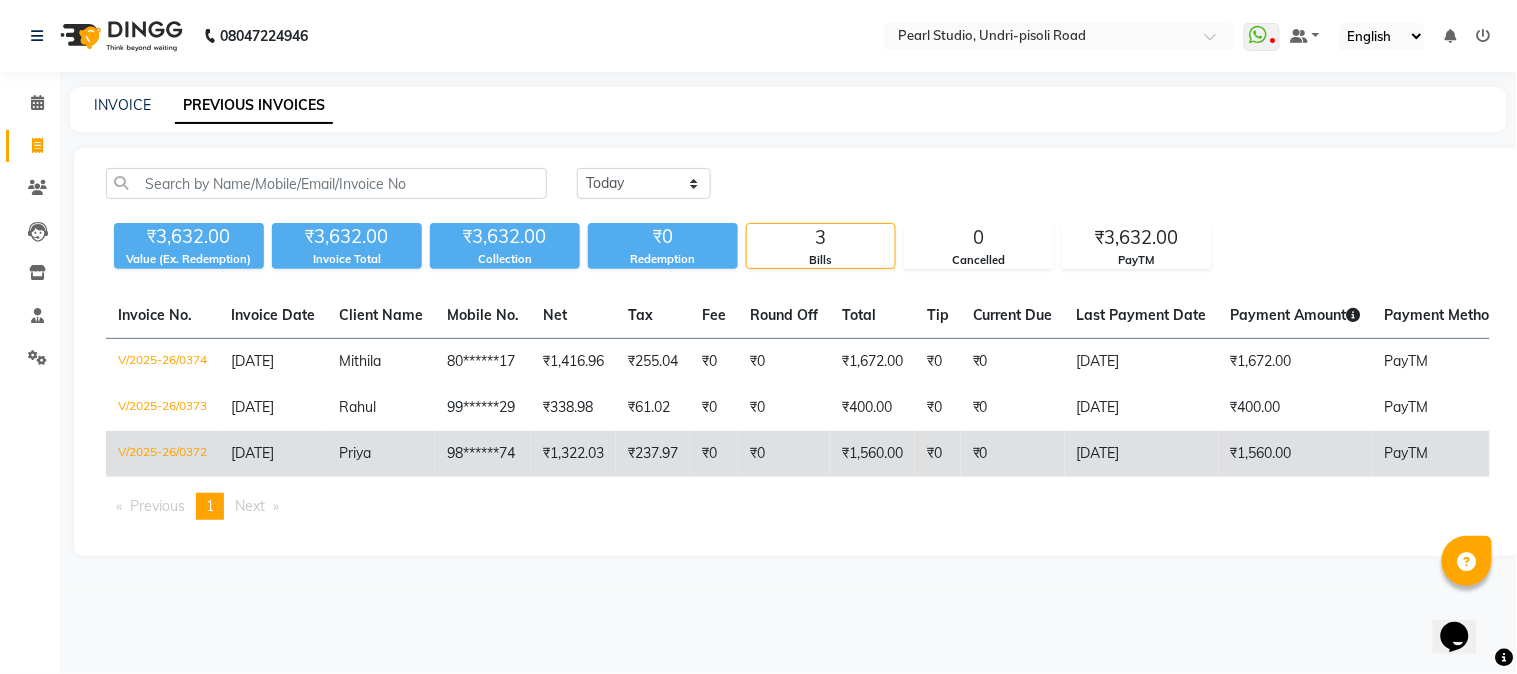click on "Priya" 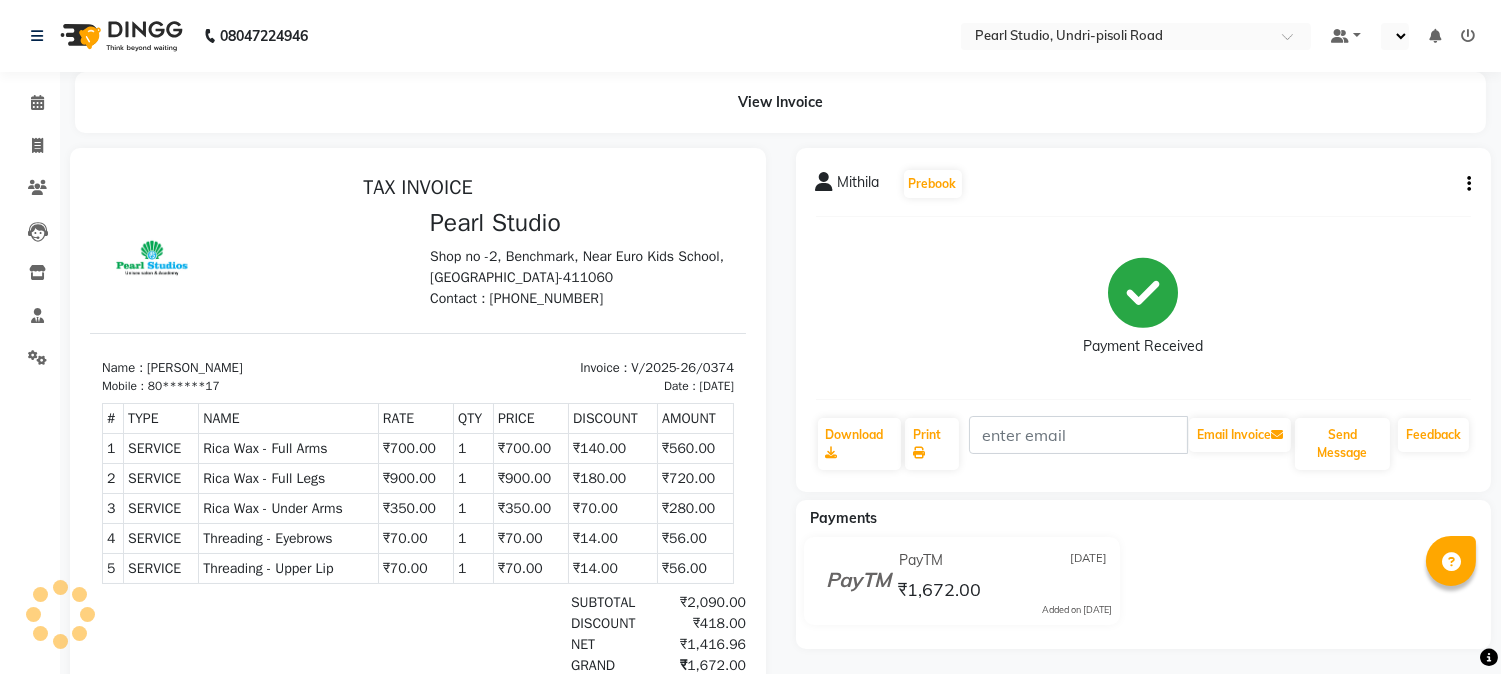 scroll, scrollTop: 0, scrollLeft: 0, axis: both 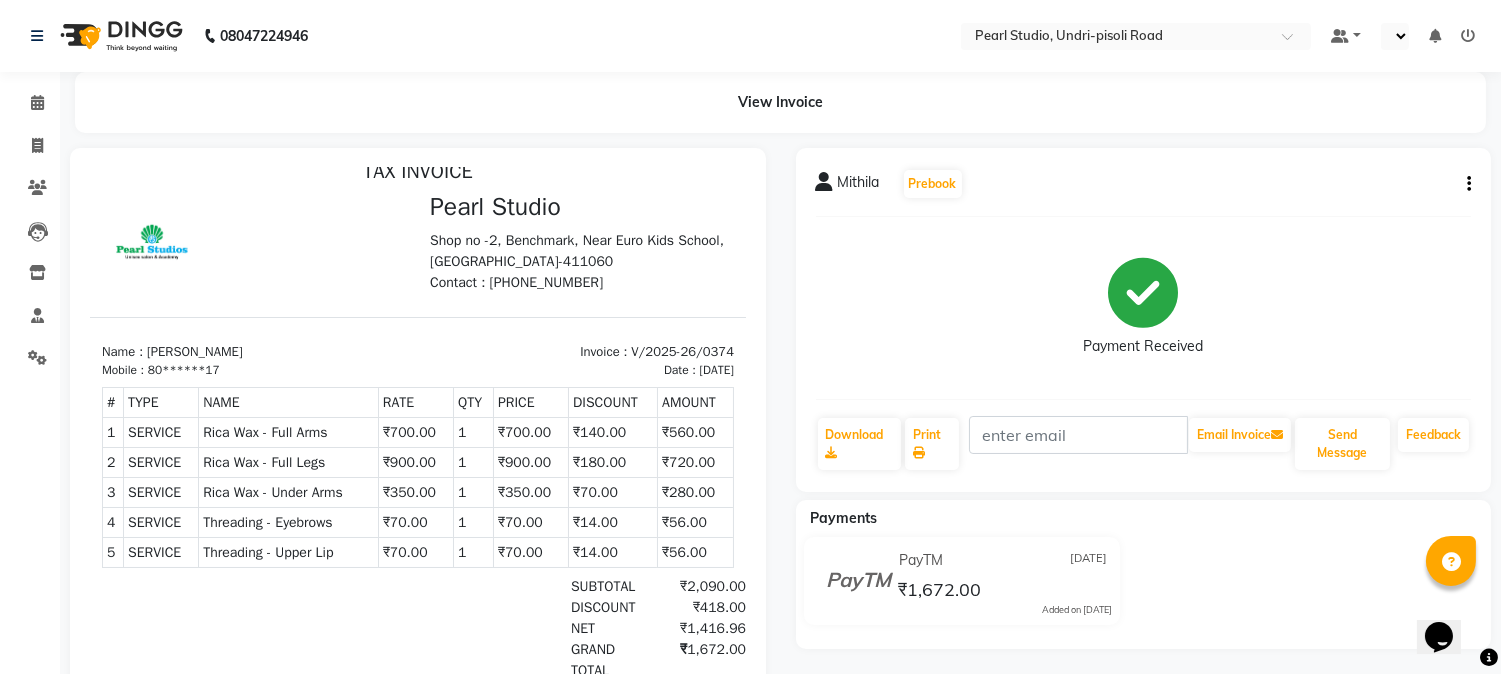 select on "en" 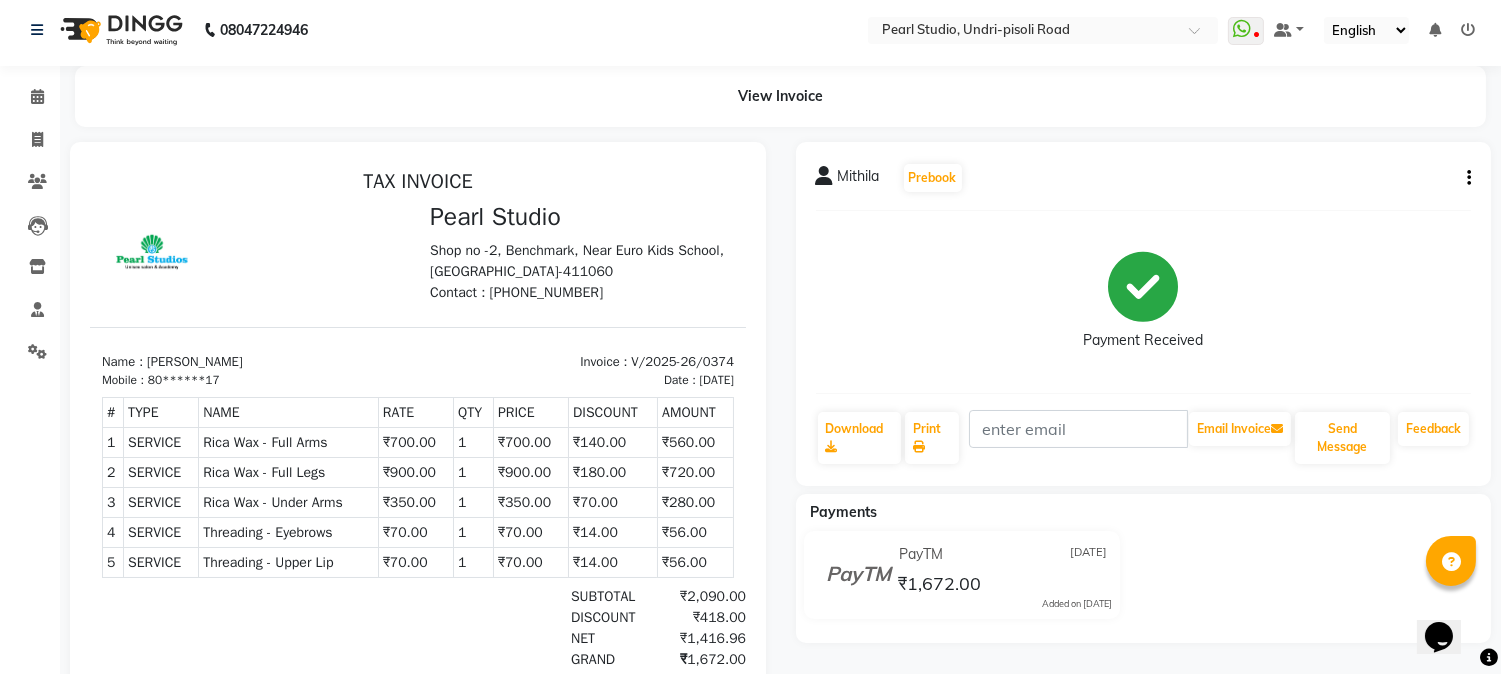 scroll, scrollTop: 0, scrollLeft: 0, axis: both 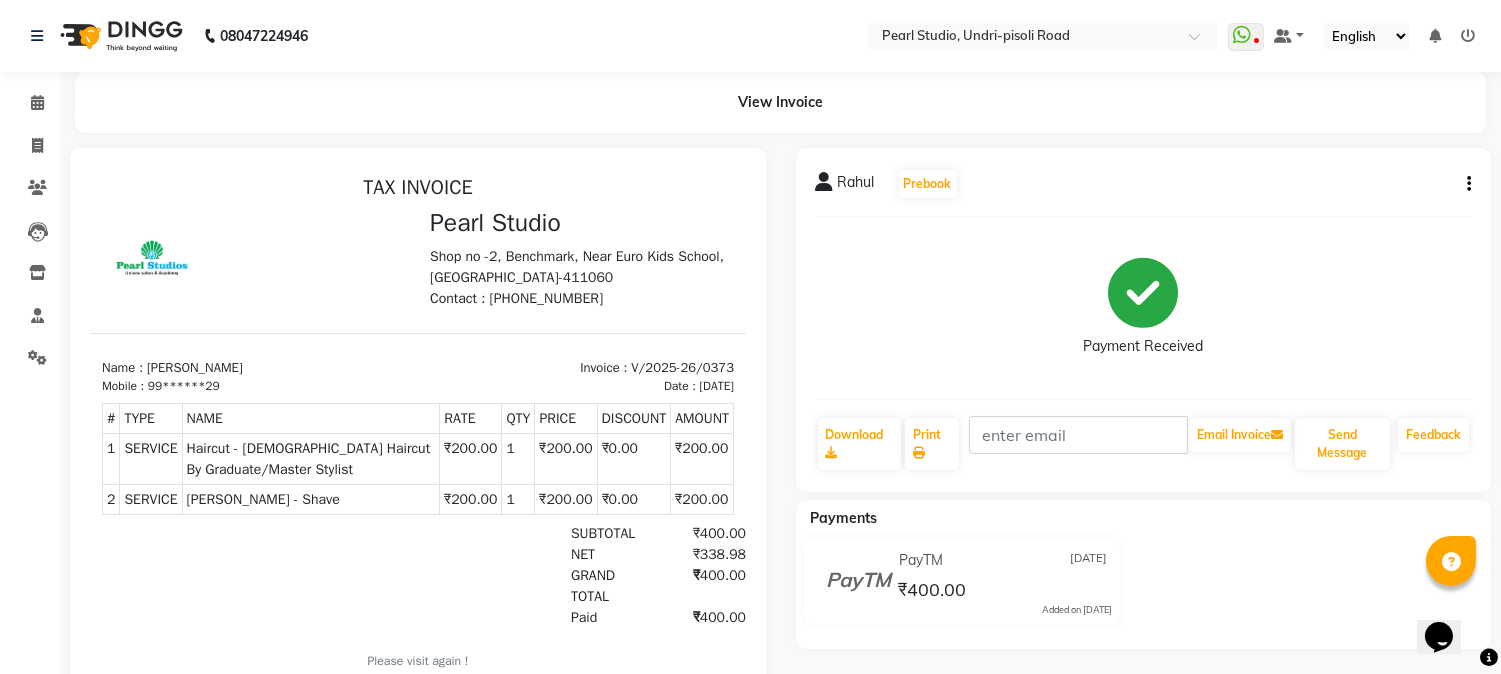 click on "Payment Received" 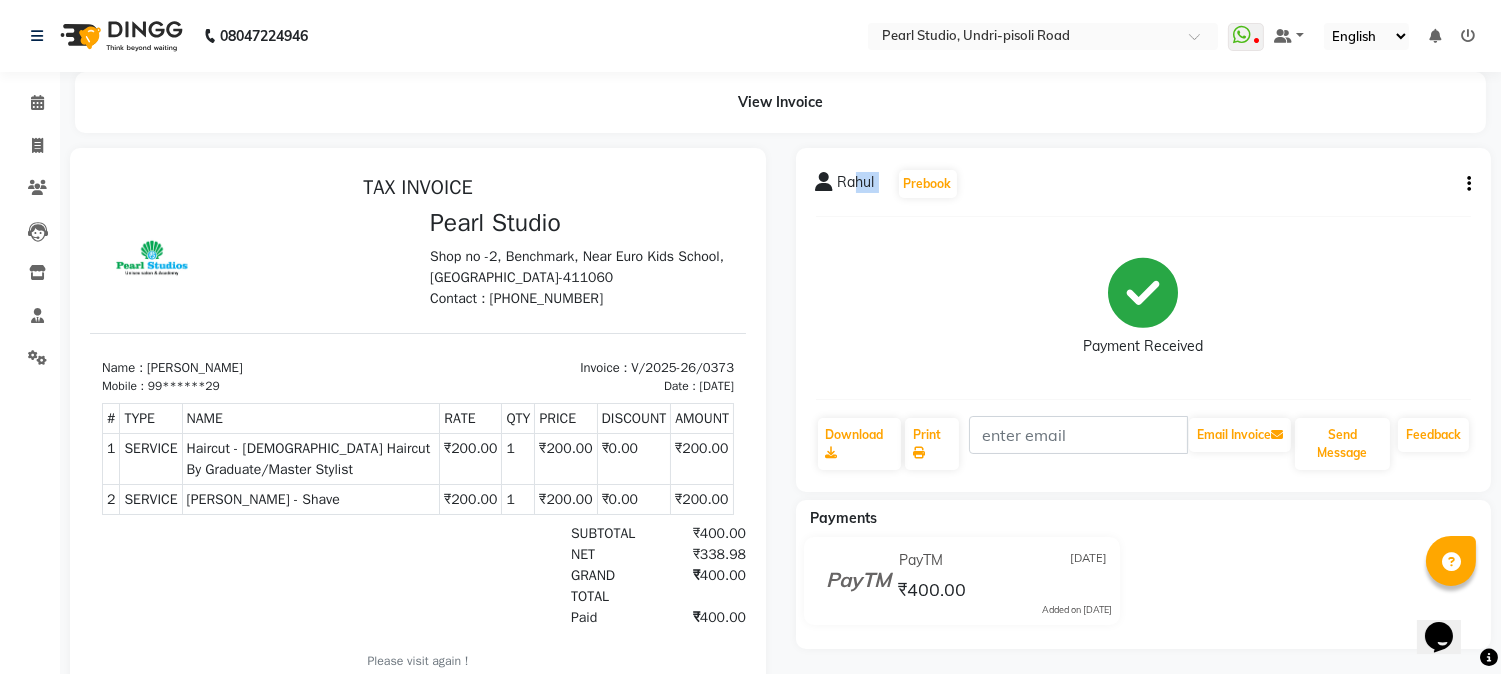 drag, startPoint x: 1005, startPoint y: 168, endPoint x: 857, endPoint y: 181, distance: 148.56985 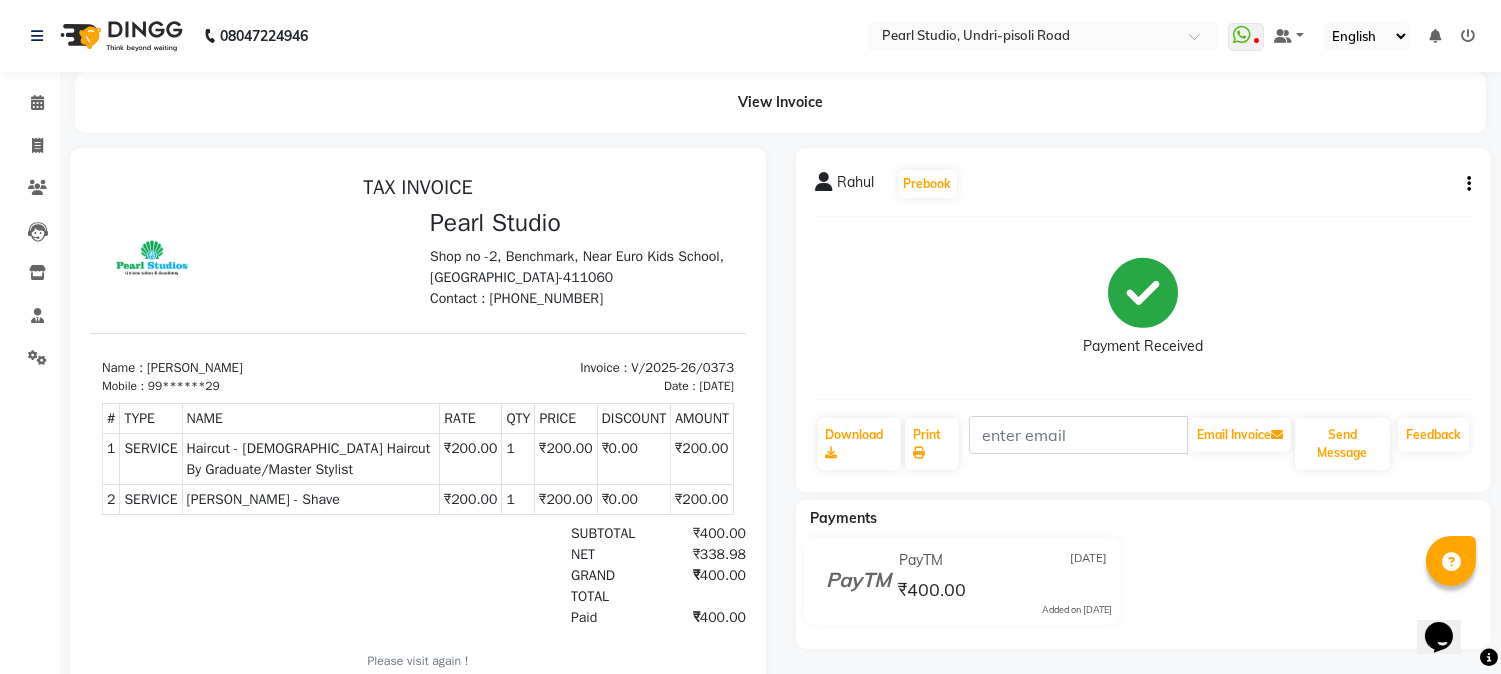 click on "Payment Received" 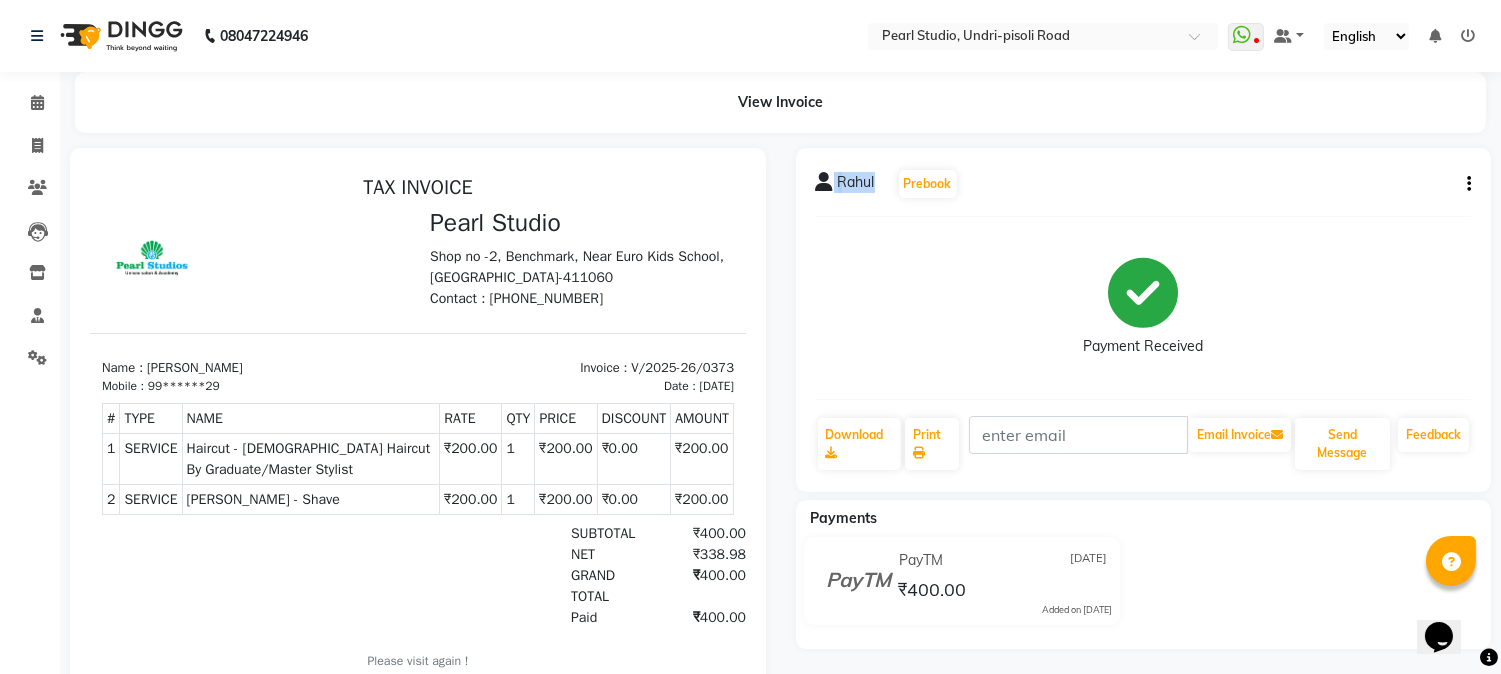 drag, startPoint x: 833, startPoint y: 177, endPoint x: 873, endPoint y: 181, distance: 40.1995 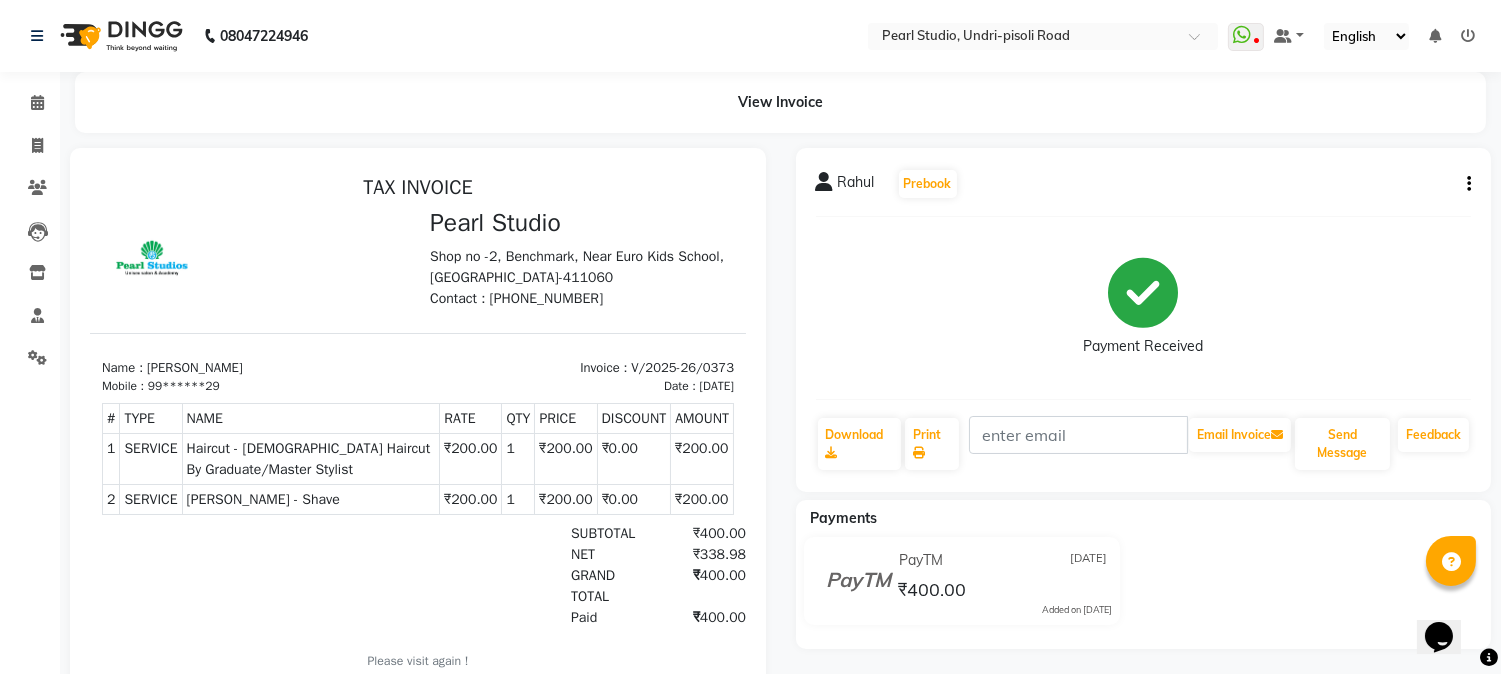 click on "Payment Received" 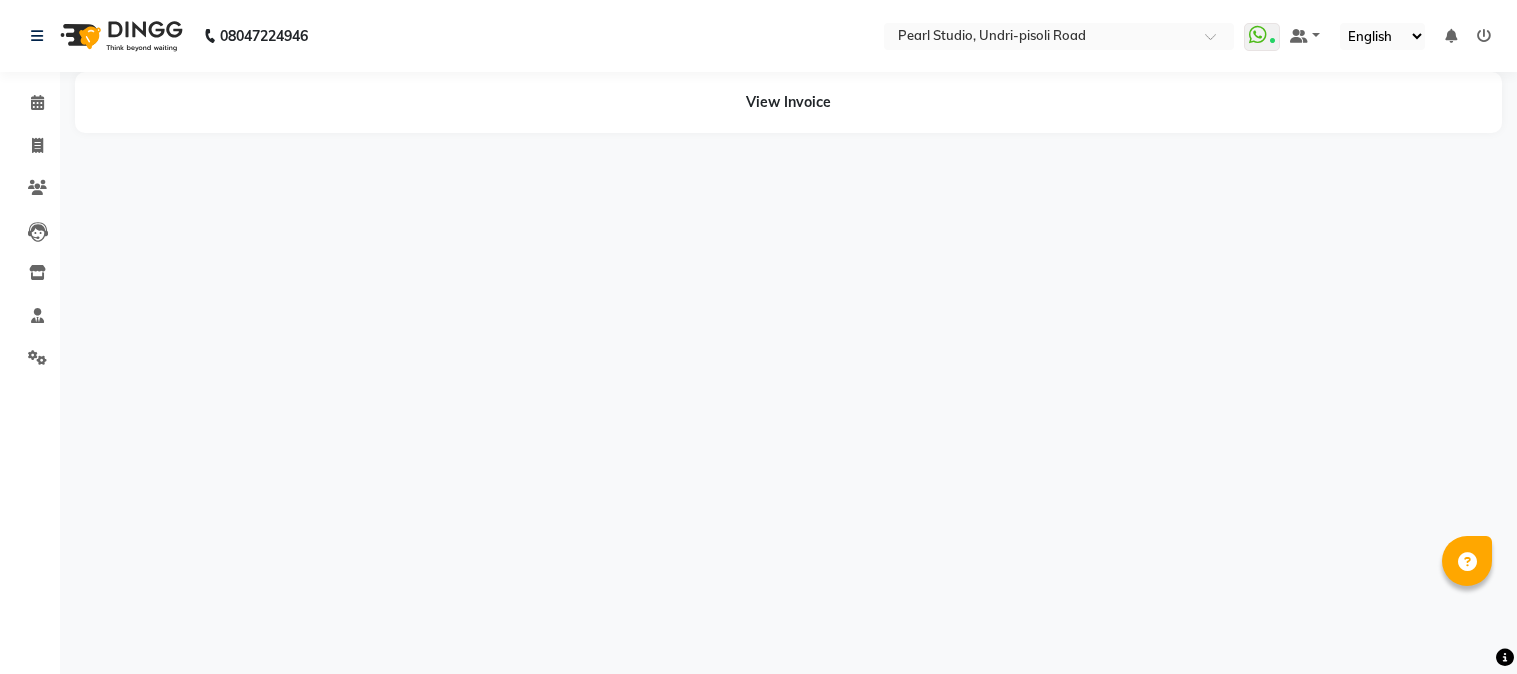 scroll, scrollTop: 0, scrollLeft: 0, axis: both 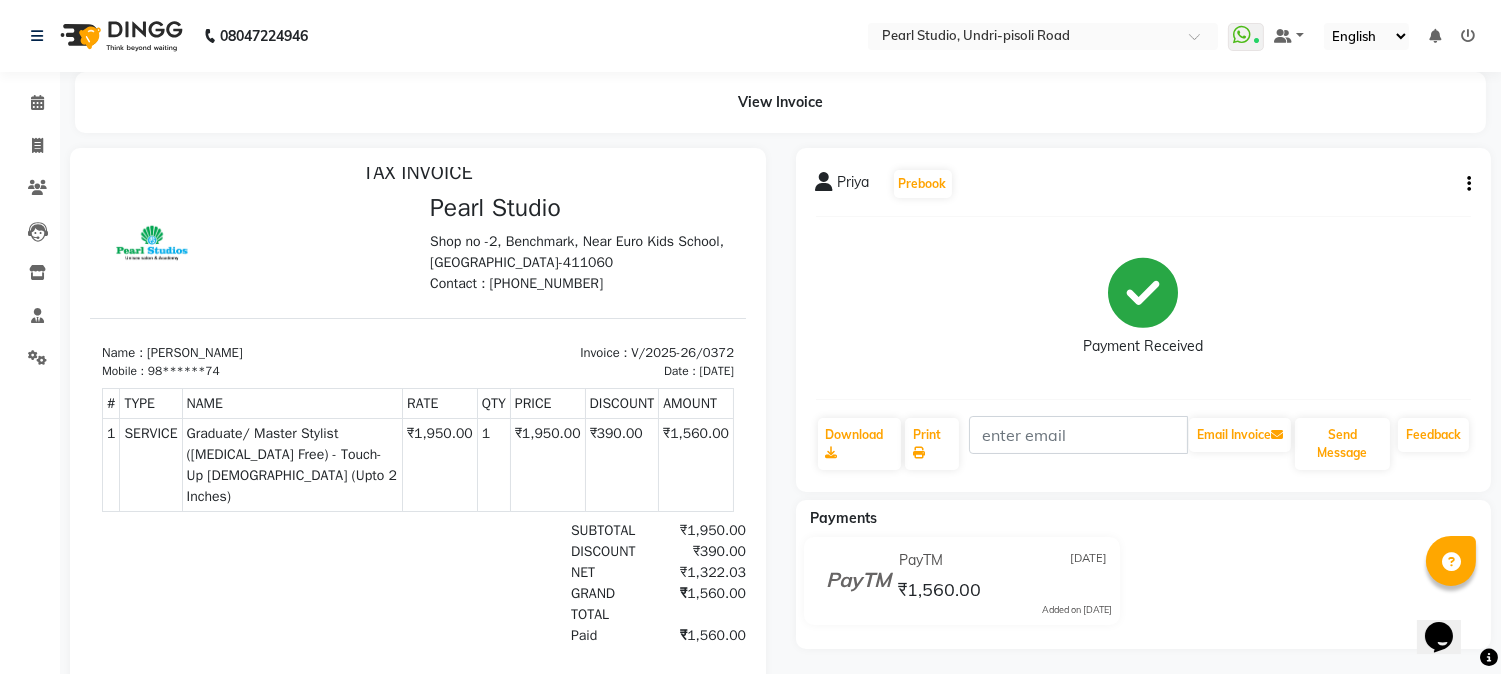 click 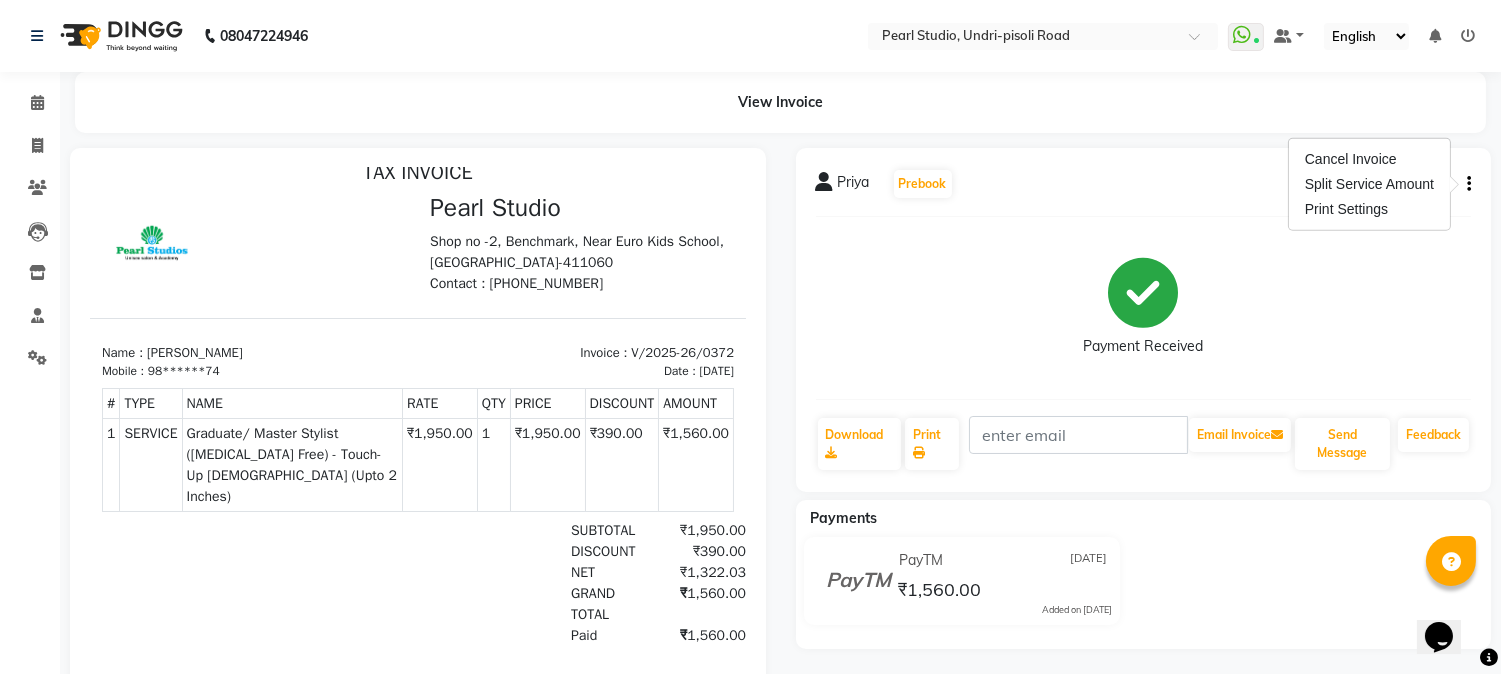 click 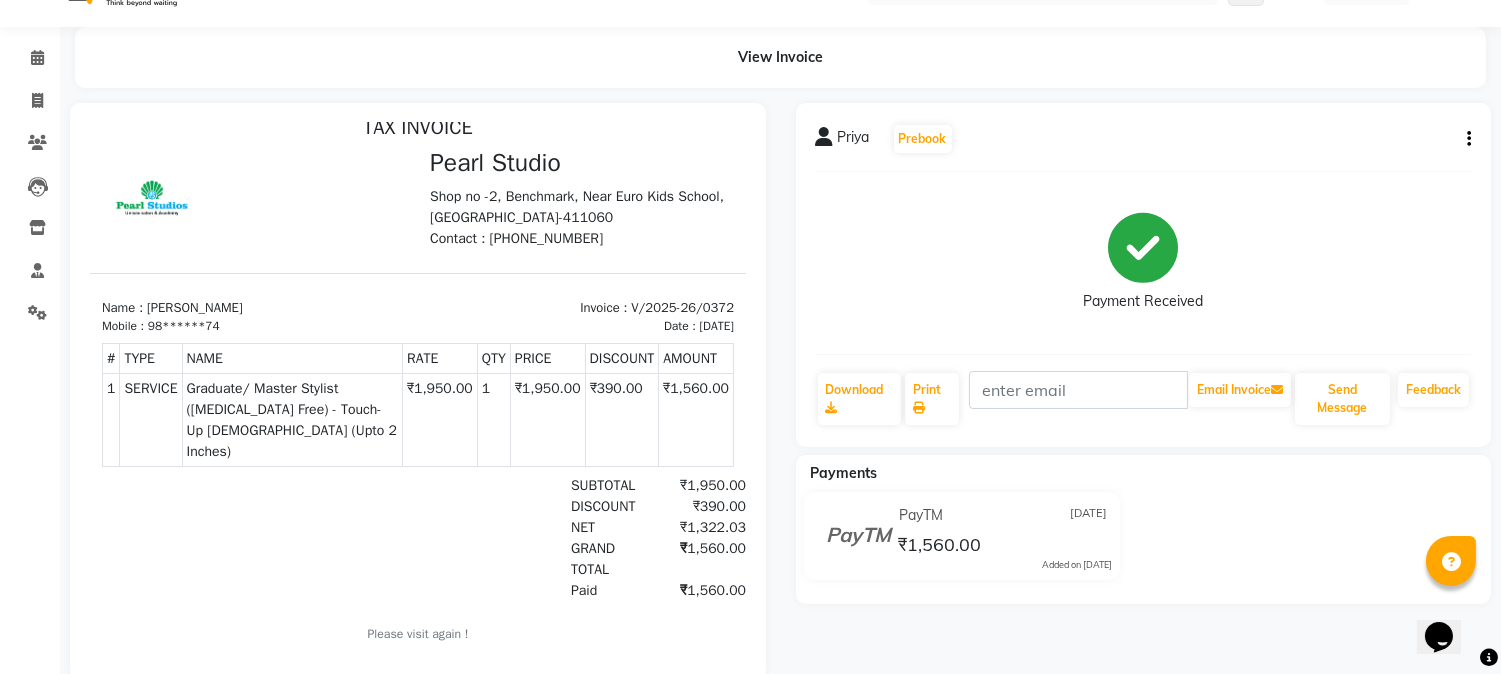 scroll, scrollTop: 0, scrollLeft: 0, axis: both 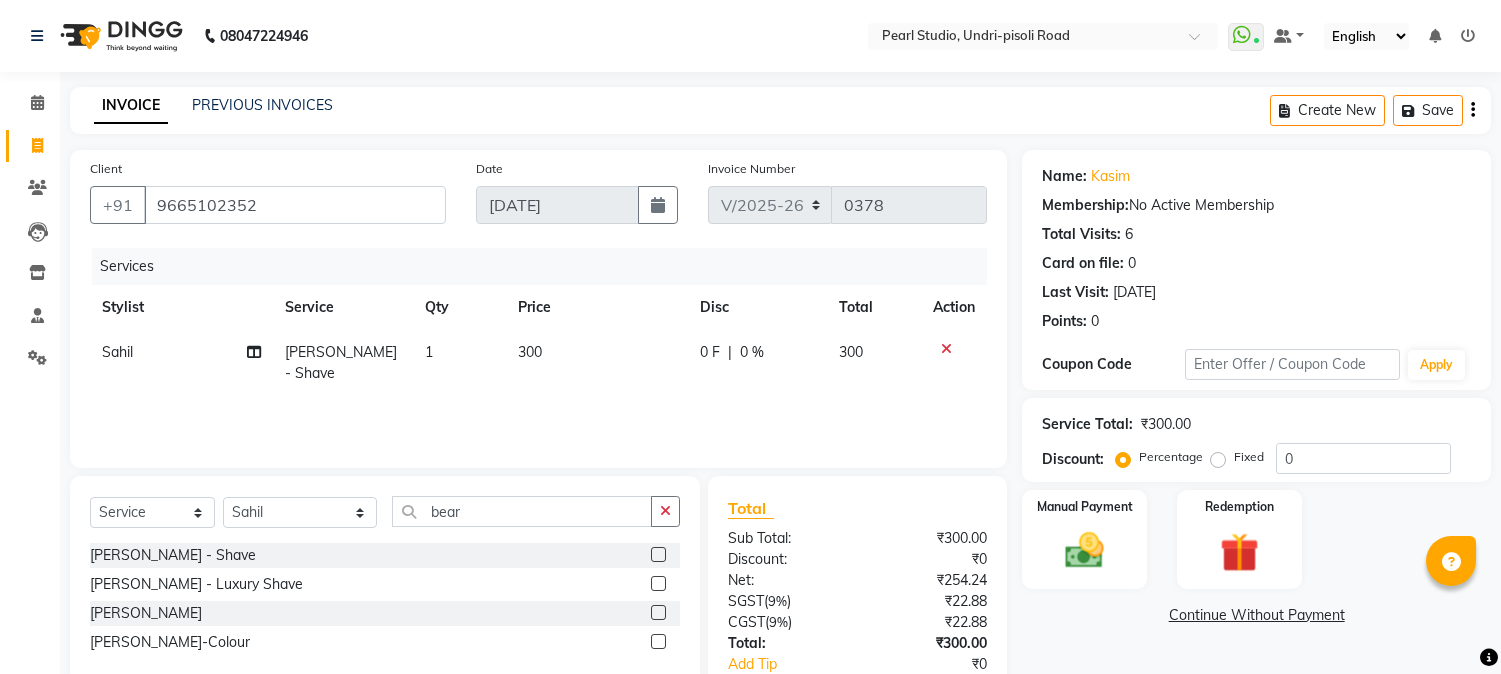 select on "5290" 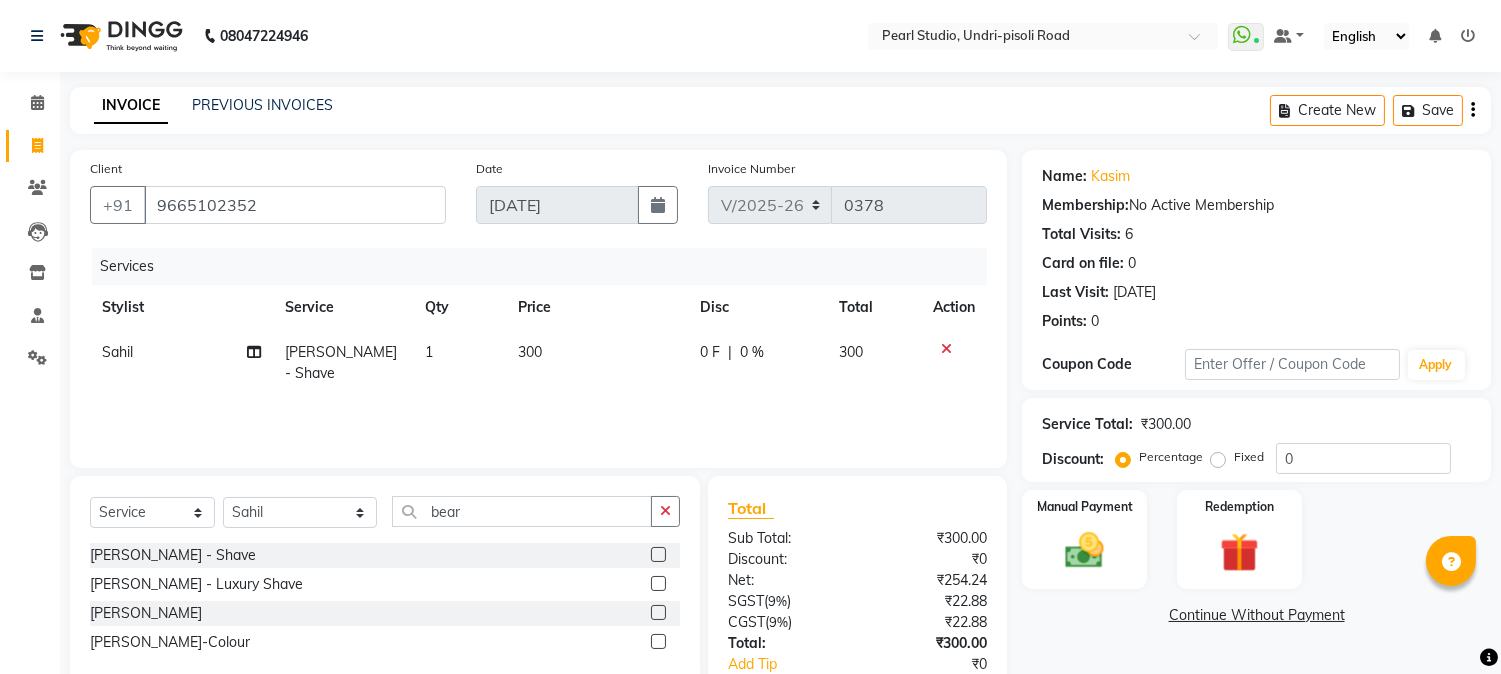 scroll, scrollTop: 0, scrollLeft: 0, axis: both 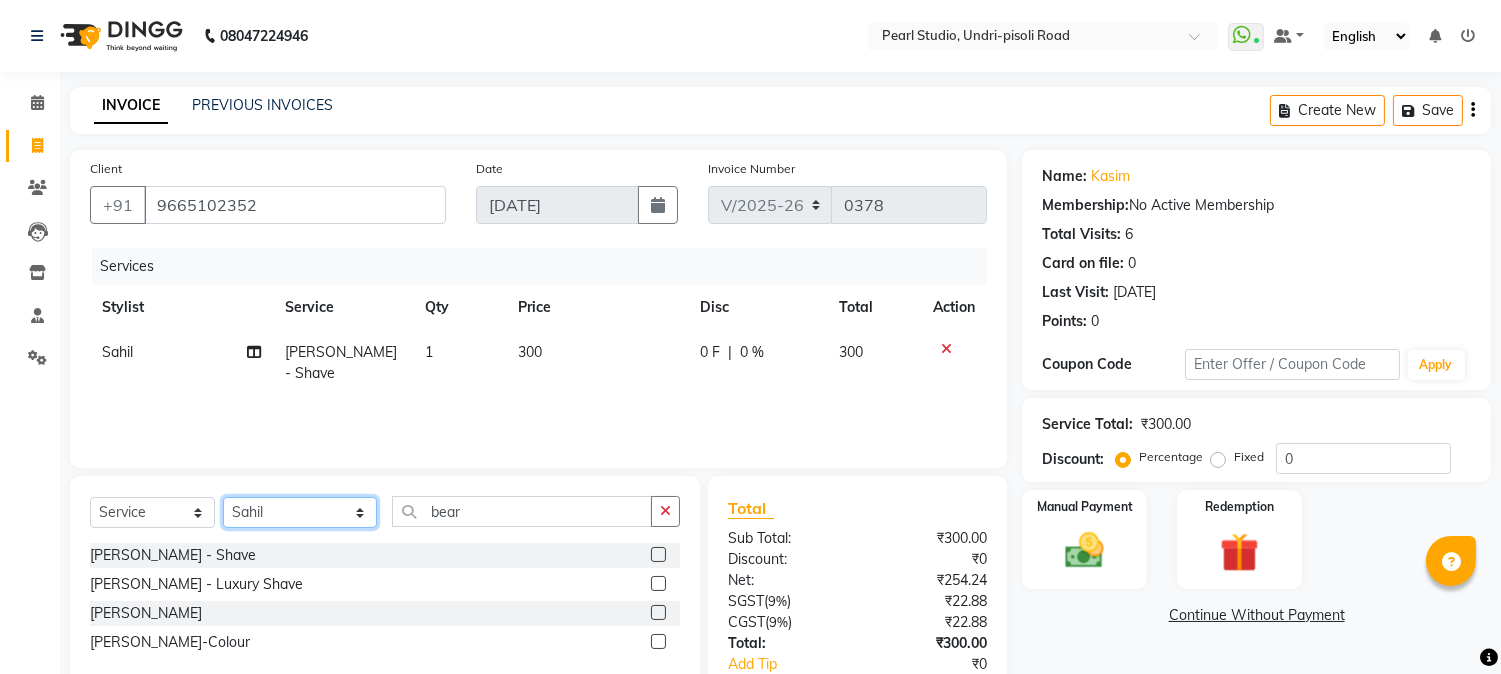 click on "Select Stylist Manager [PERSON_NAME] [PERSON_NAME] [PERSON_NAME] Akshay [PERSON_NAME] [PERSON_NAME] [PERSON_NAME]" 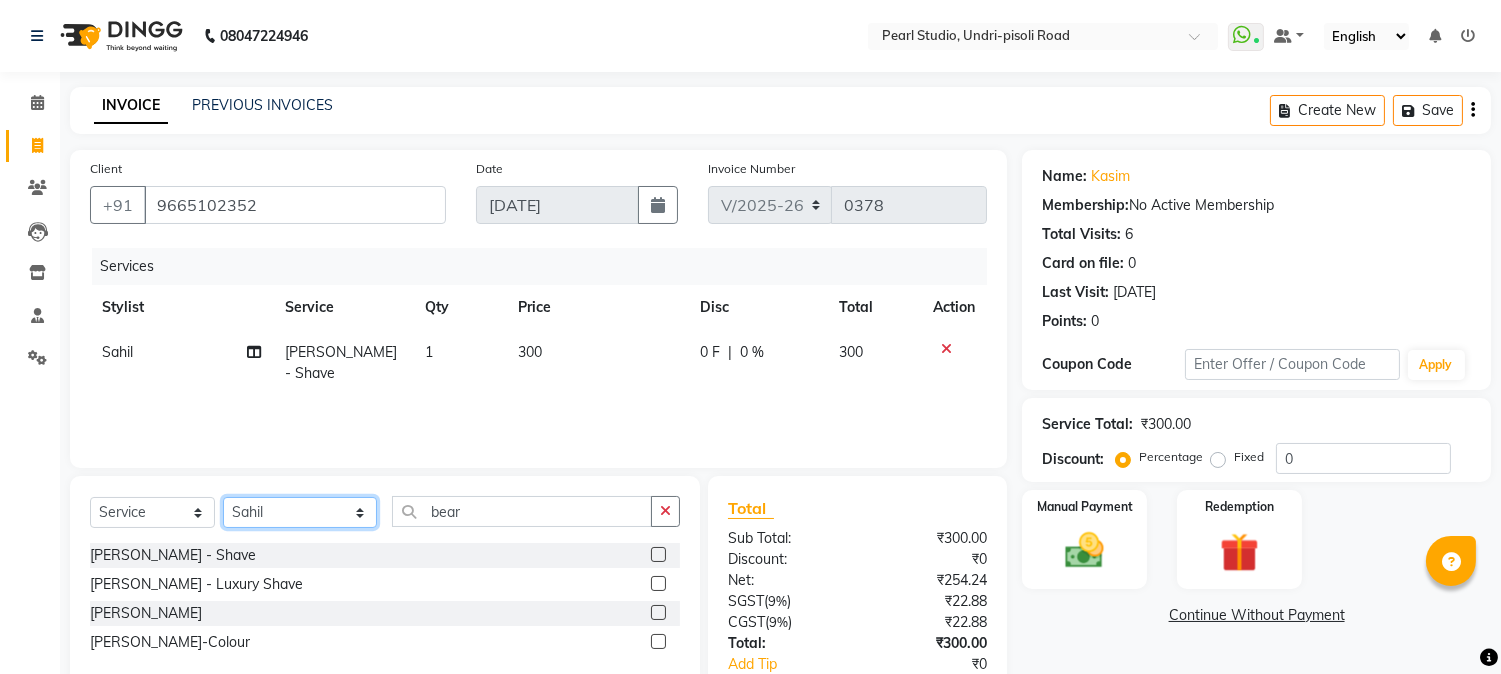 select on "38008" 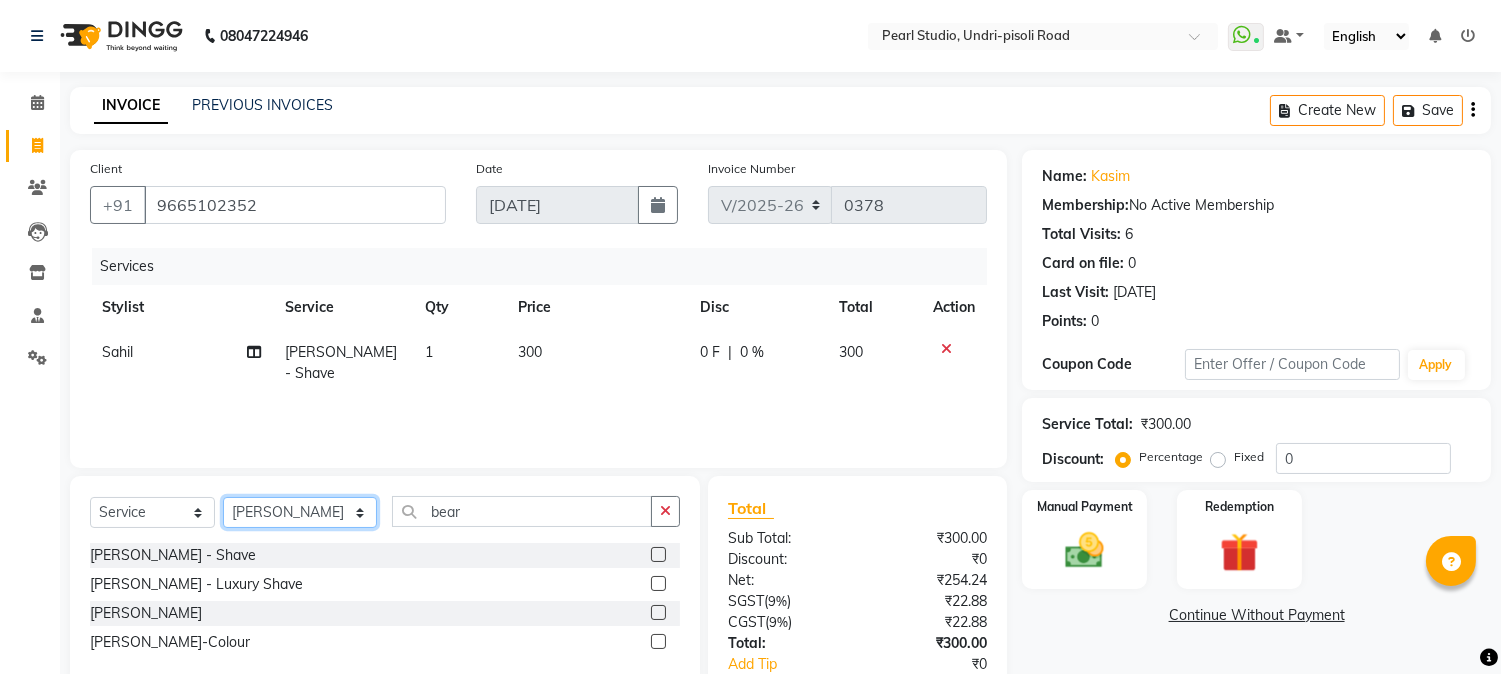 click on "Select Stylist Manager [PERSON_NAME] [PERSON_NAME] [PERSON_NAME] Akshay [PERSON_NAME] [PERSON_NAME] [PERSON_NAME]" 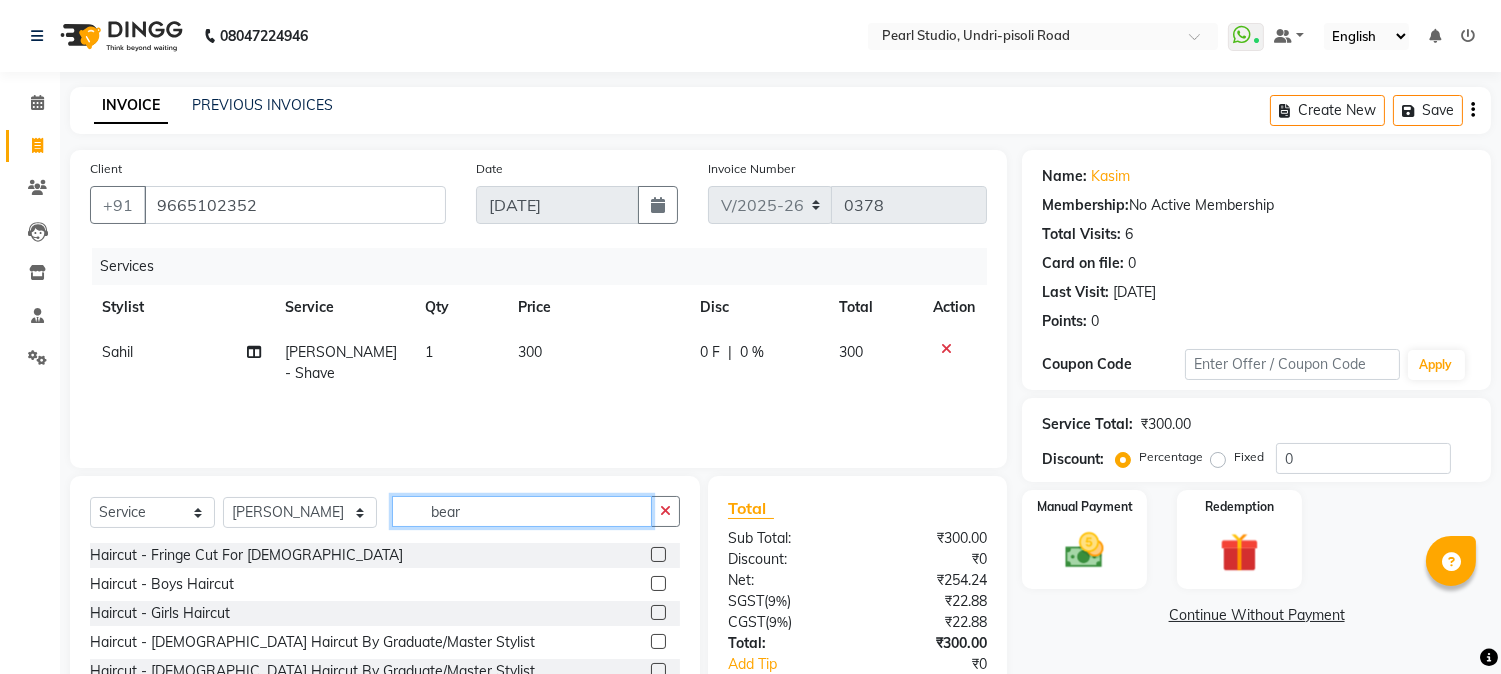 drag, startPoint x: 503, startPoint y: 517, endPoint x: 214, endPoint y: 517, distance: 289 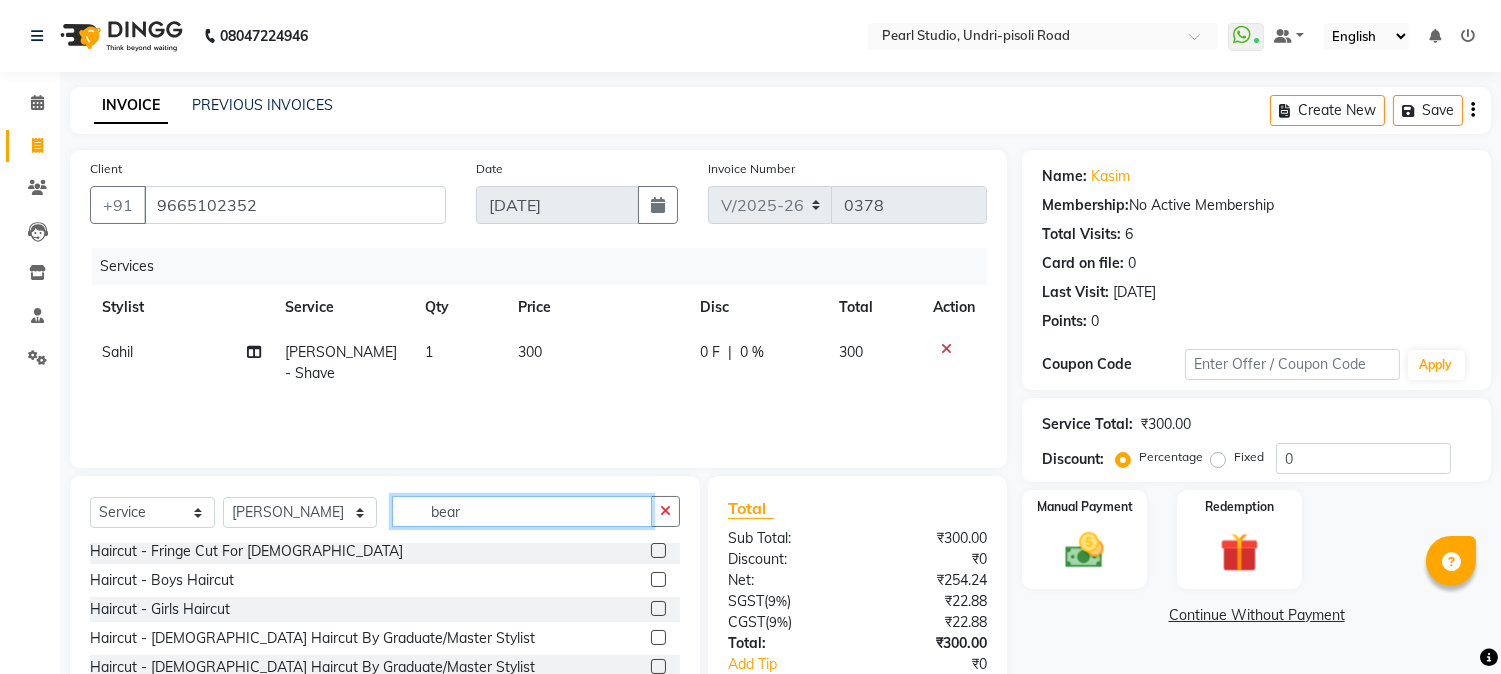 scroll, scrollTop: 0, scrollLeft: 0, axis: both 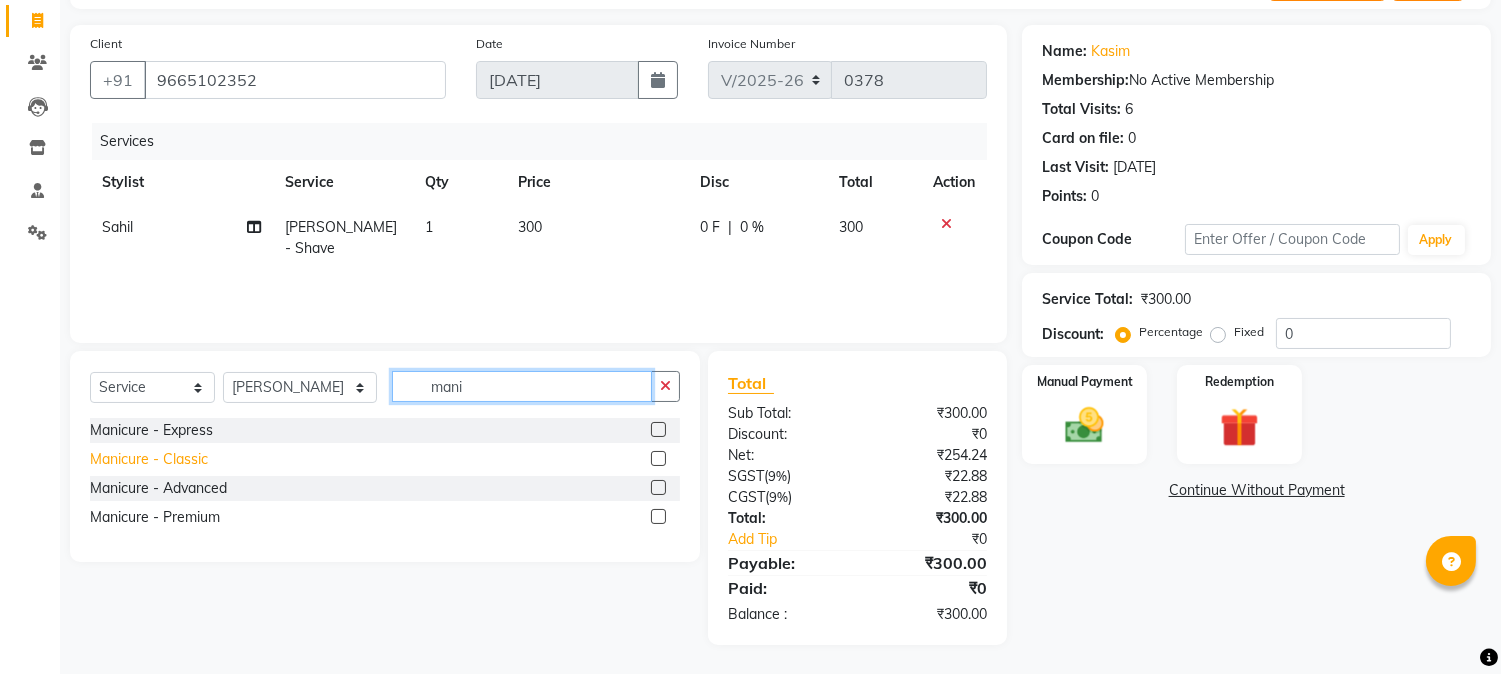 type on "mani" 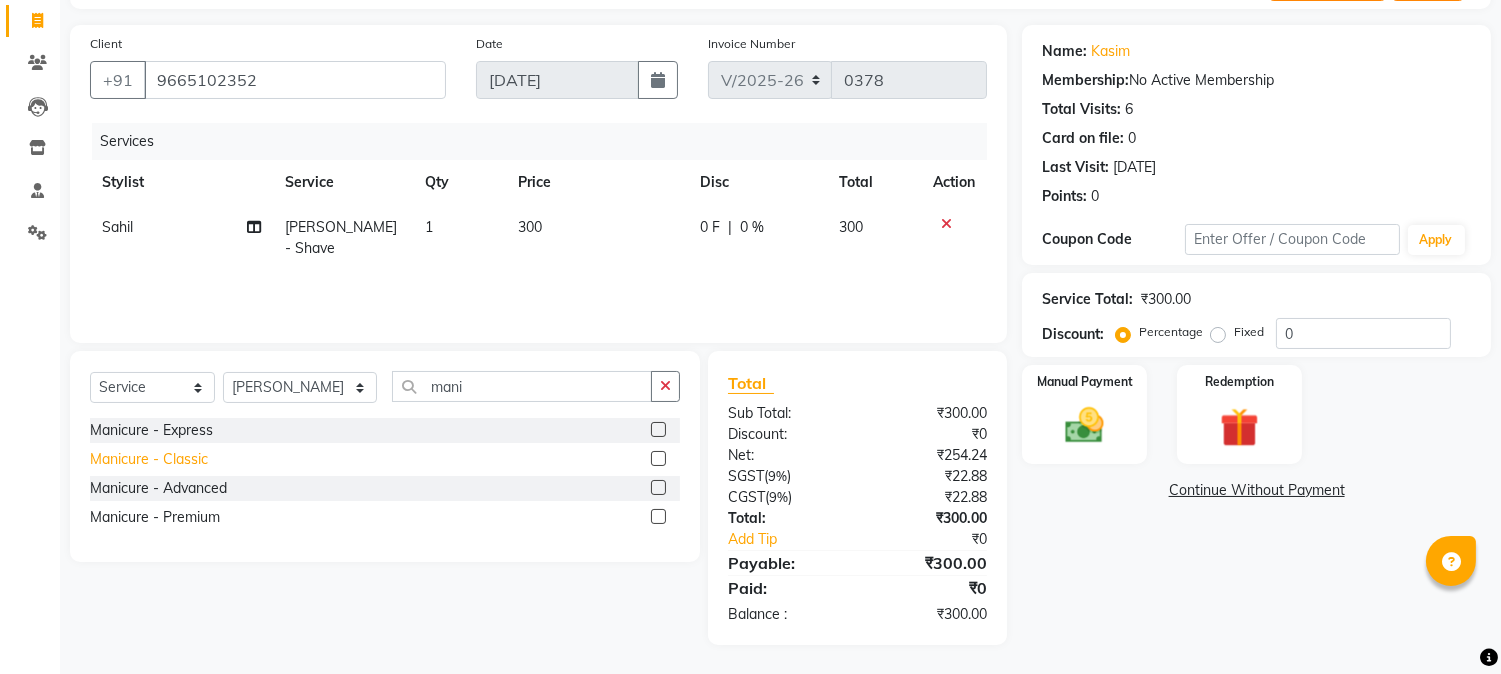 click on "Manicure - Classic" 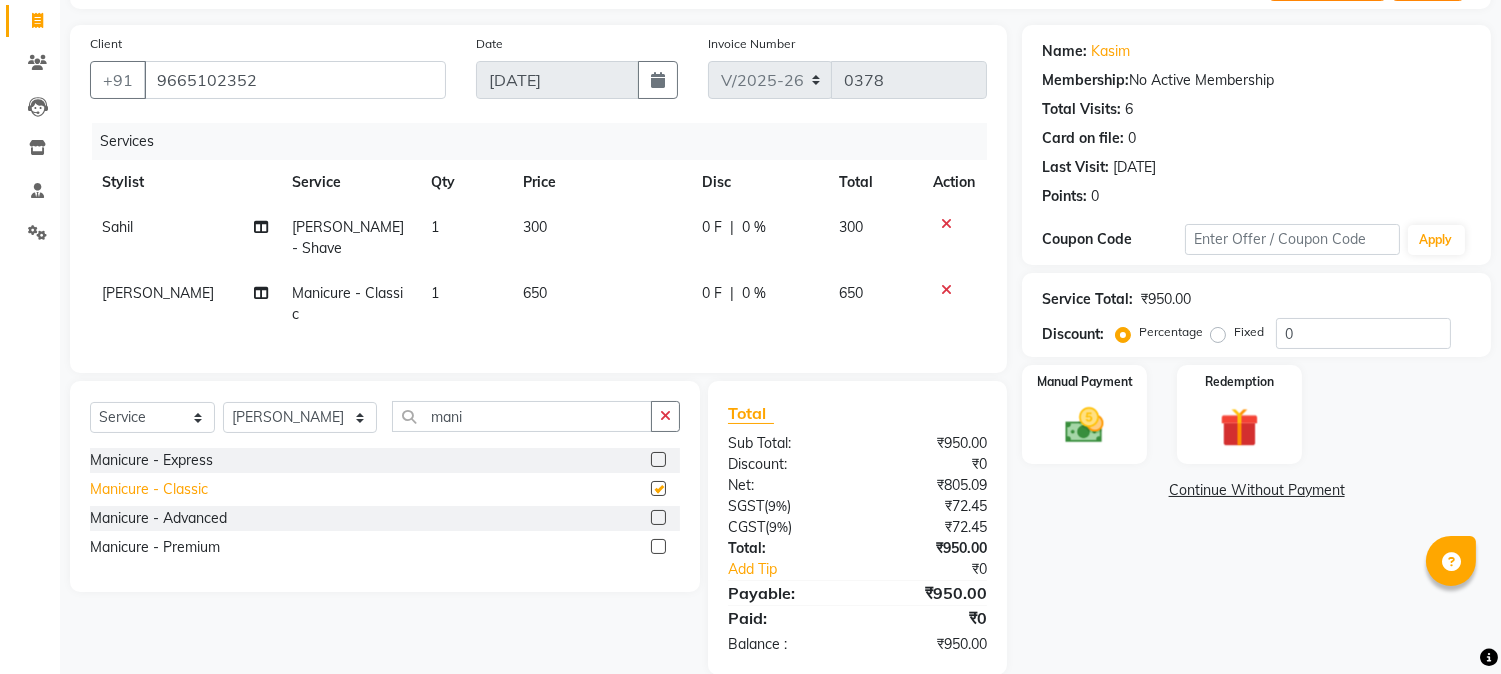 checkbox on "false" 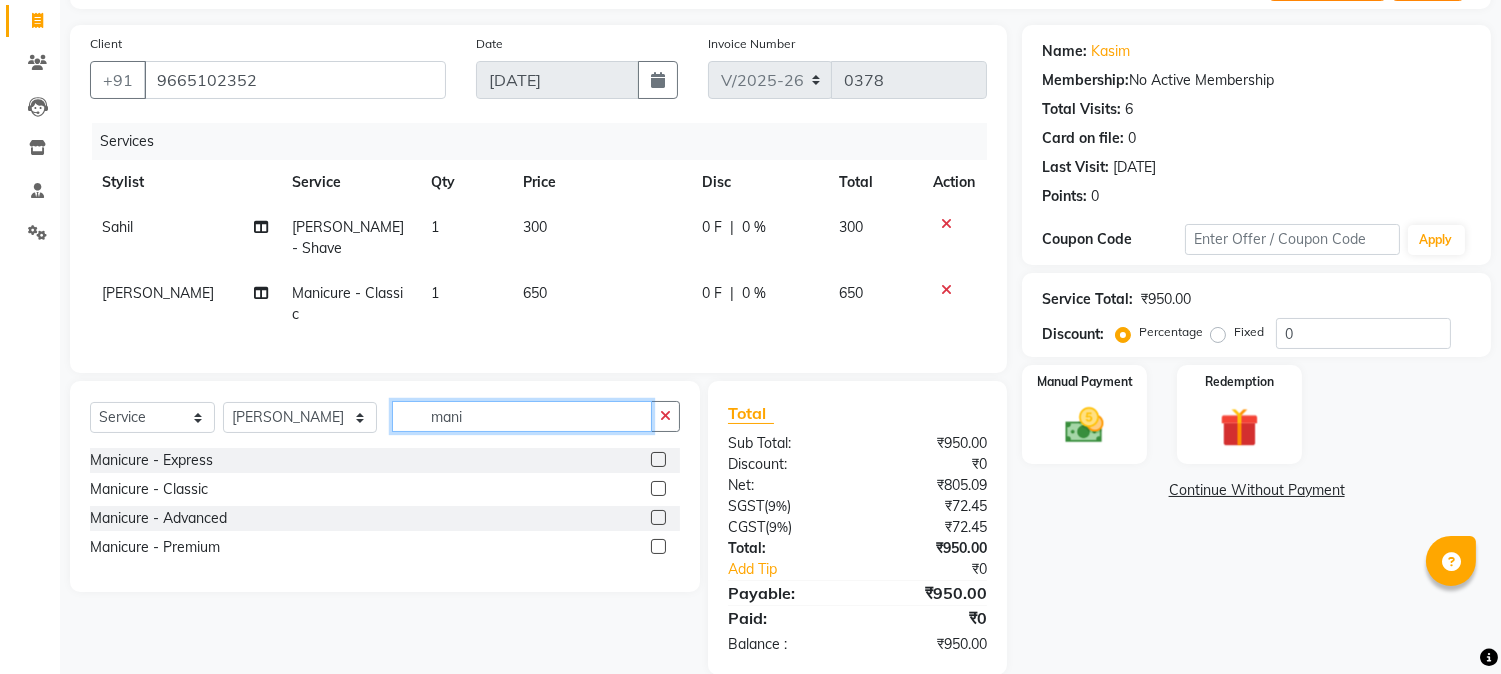 drag, startPoint x: 456, startPoint y: 417, endPoint x: 364, endPoint y: 403, distance: 93.05912 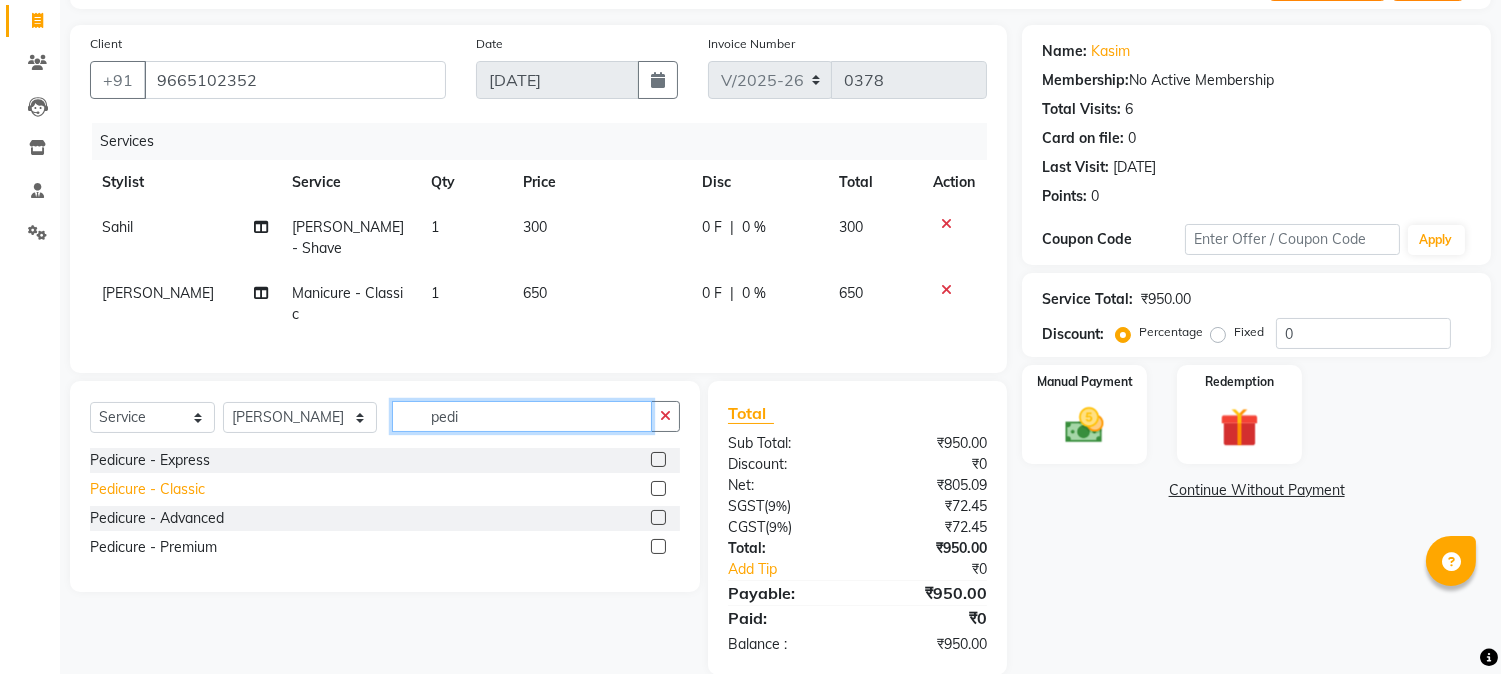 type on "pedi" 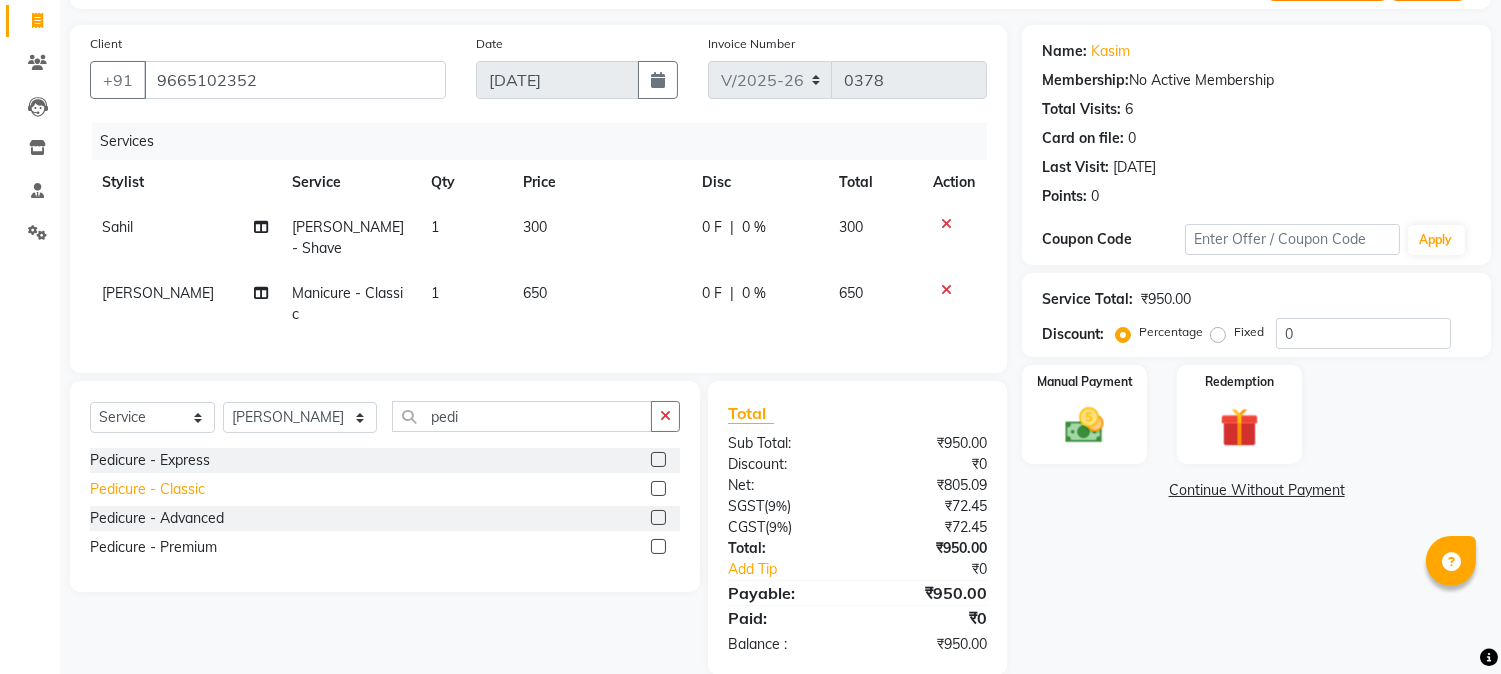 click on "Pedicure - Classic" 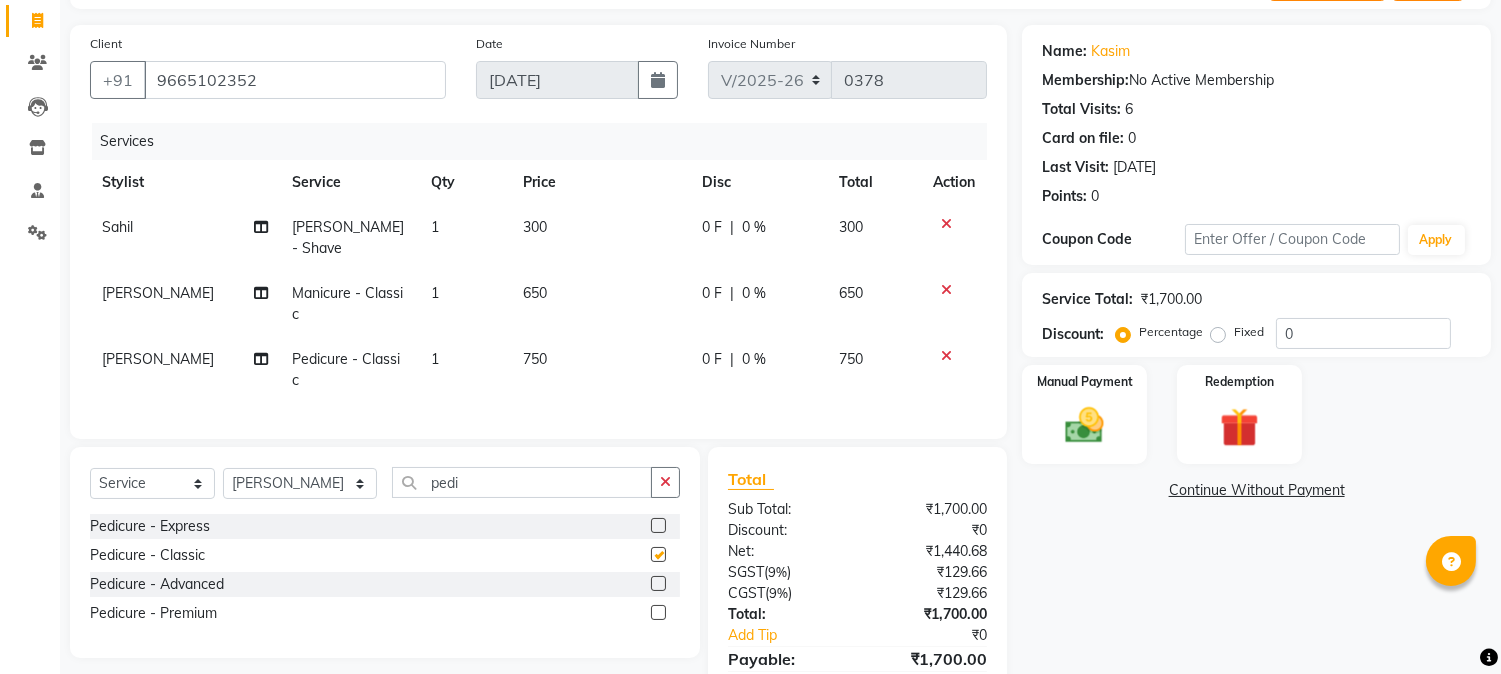 checkbox on "false" 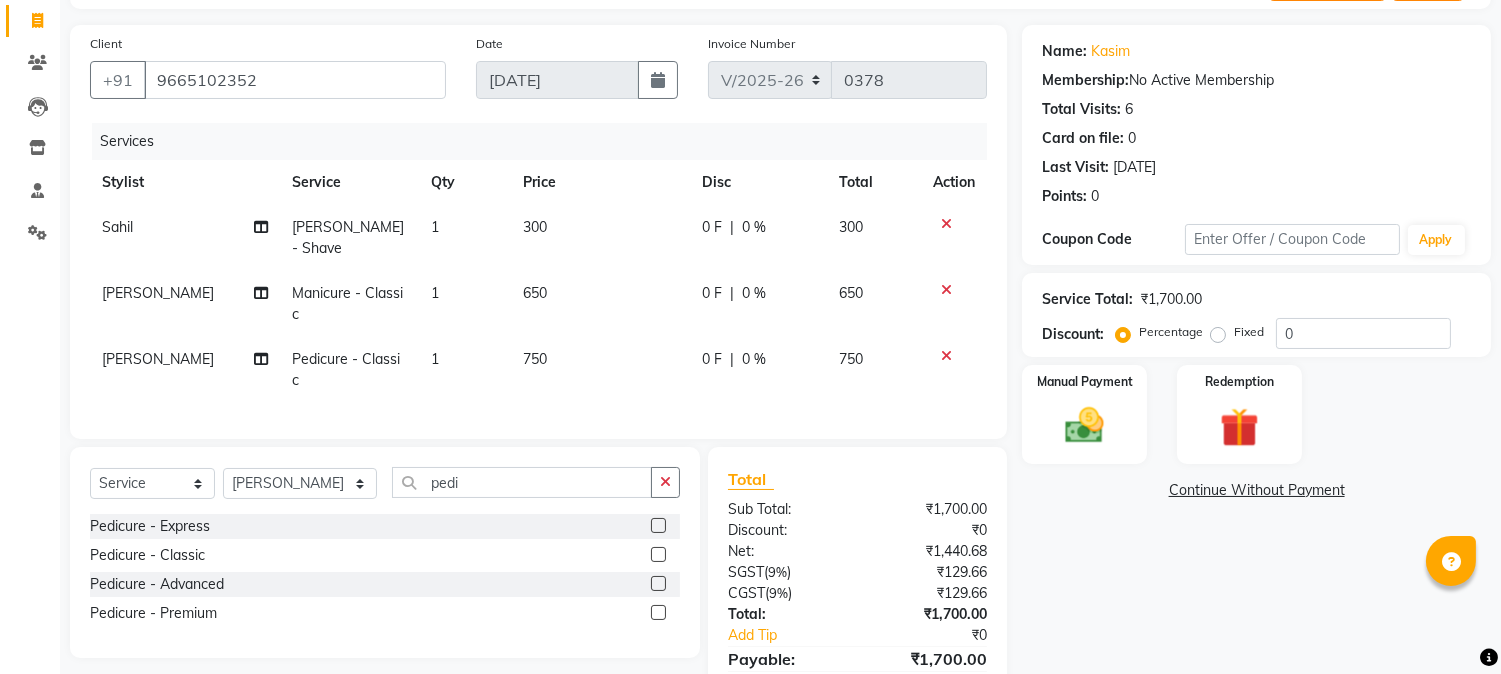 click on "650" 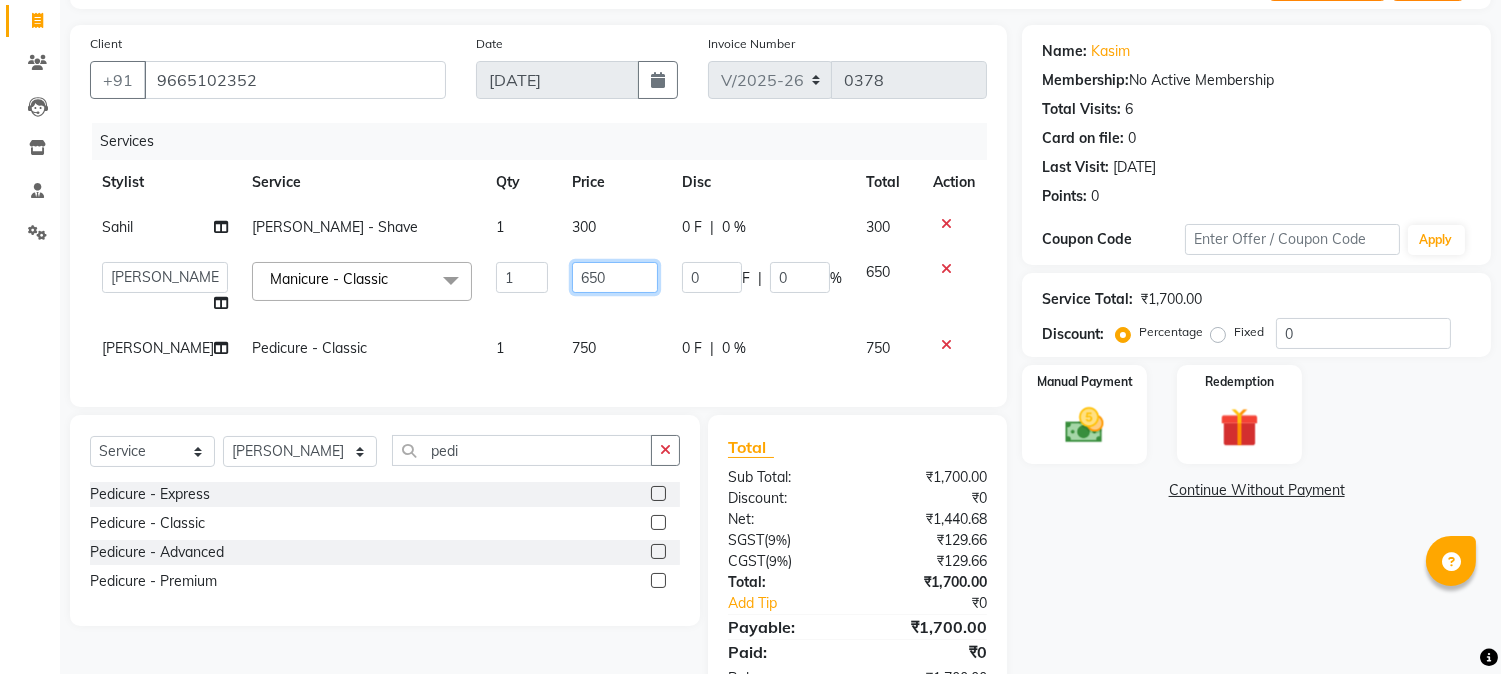 drag, startPoint x: 551, startPoint y: 277, endPoint x: 517, endPoint y: 282, distance: 34.36568 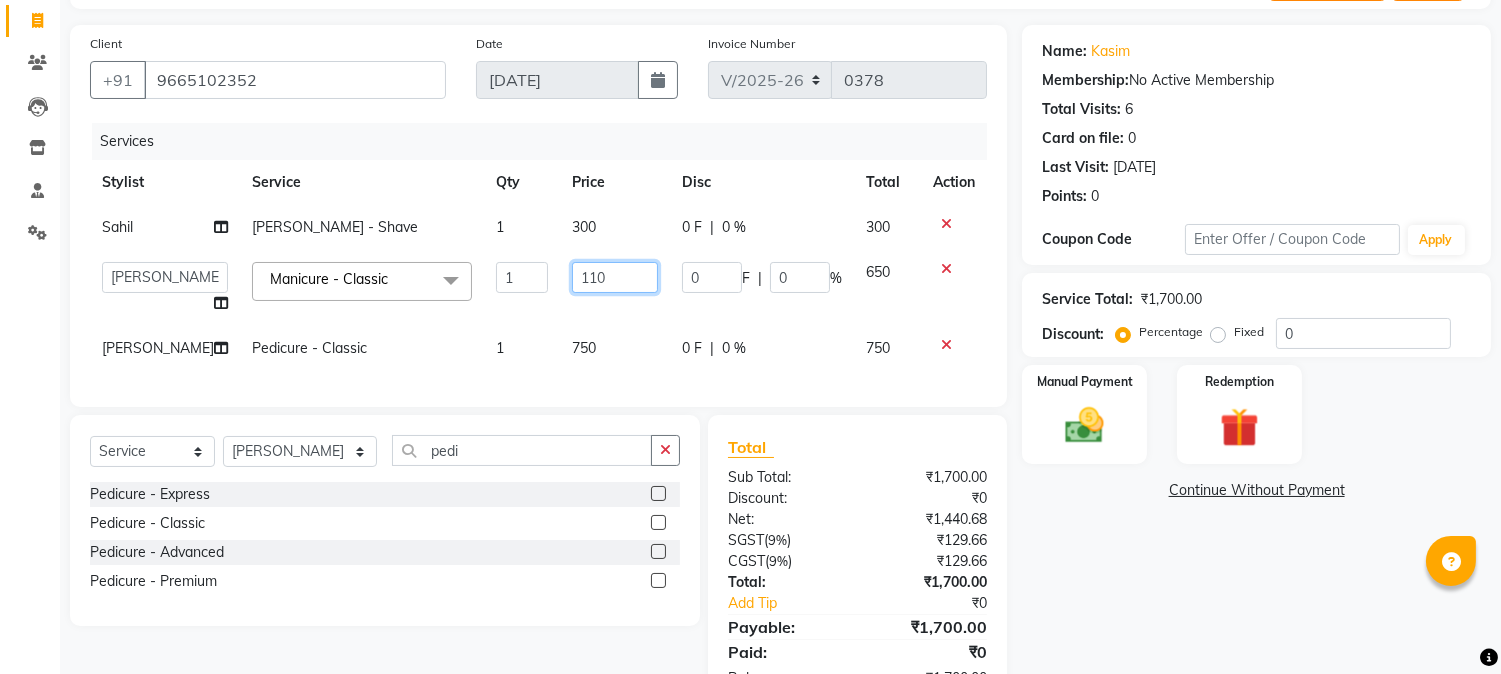 type on "1100" 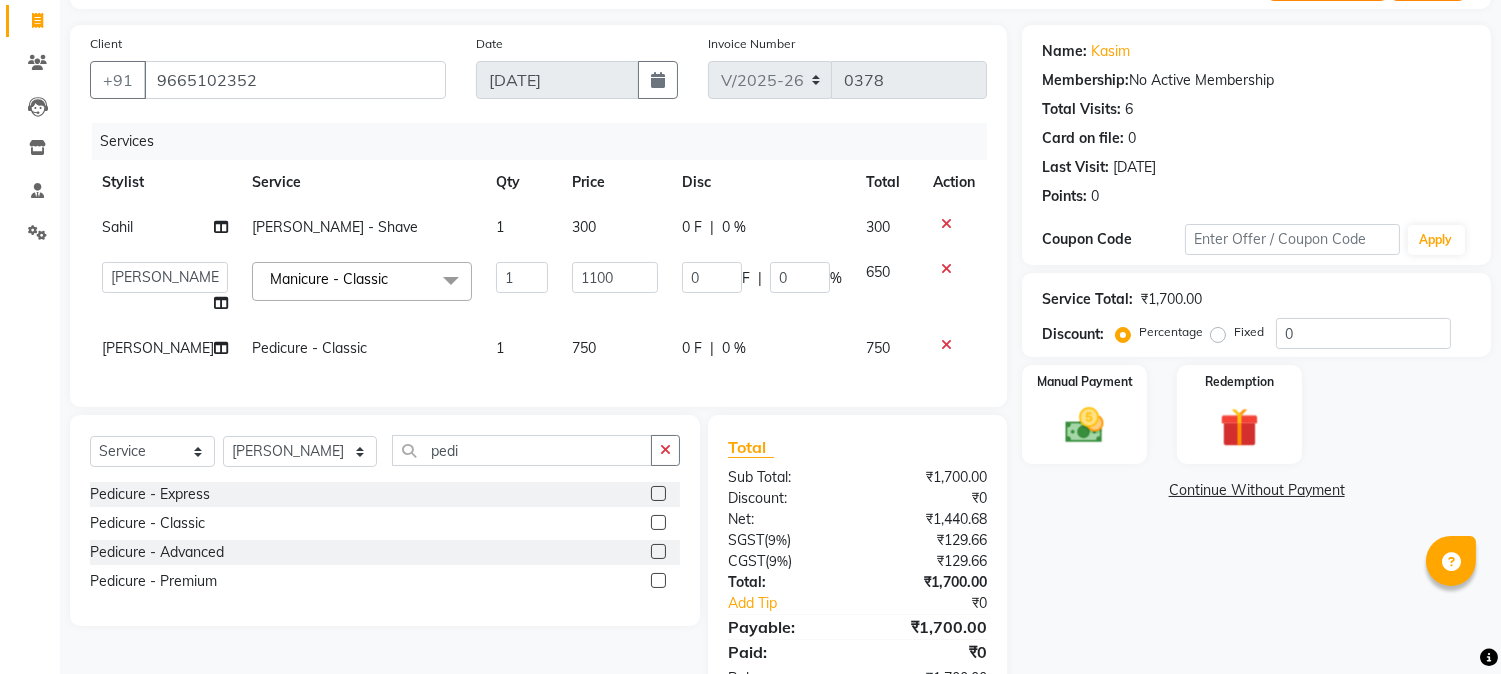click on "750" 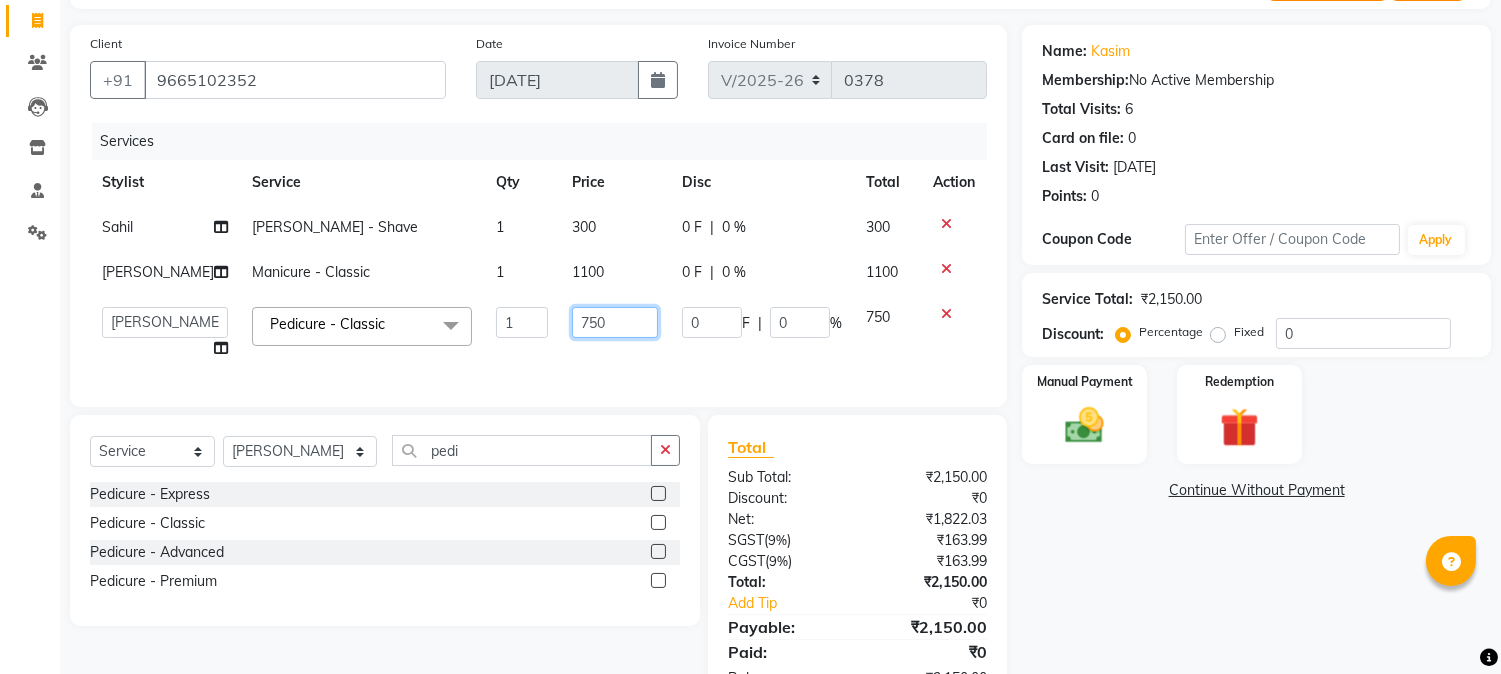 drag, startPoint x: 618, startPoint y: 345, endPoint x: 556, endPoint y: 341, distance: 62.1289 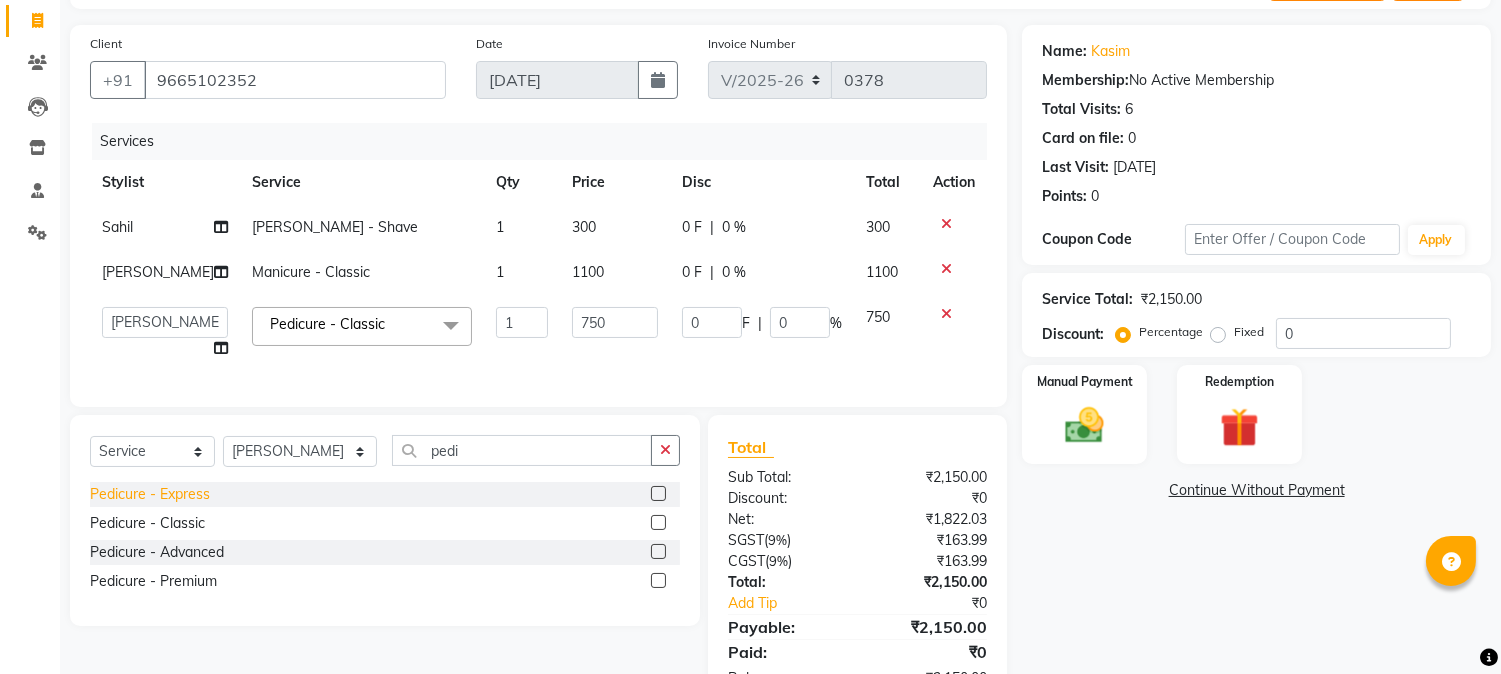 click on "Pedicure - Express  Pedicure - Classic  Pedicure - Advanced  Pedicure - Premium" 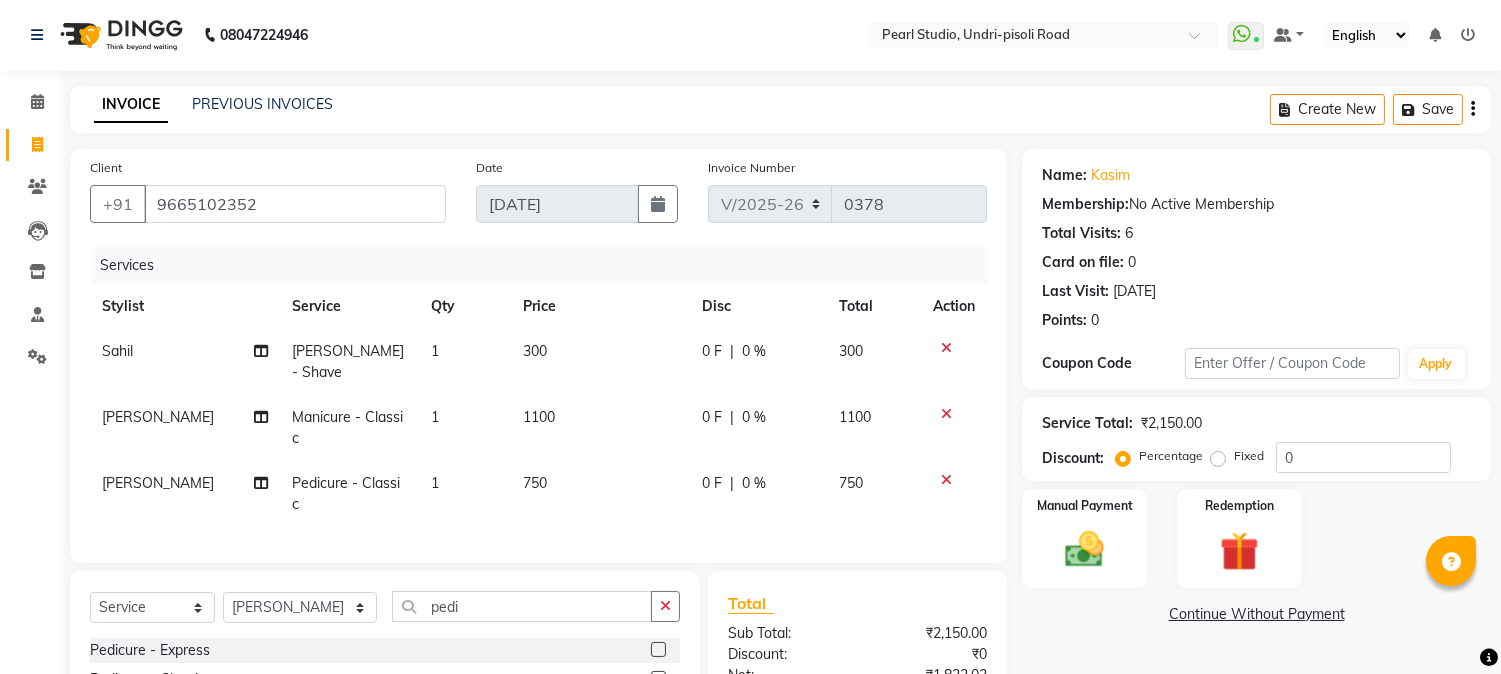 scroll, scrollTop: 0, scrollLeft: 0, axis: both 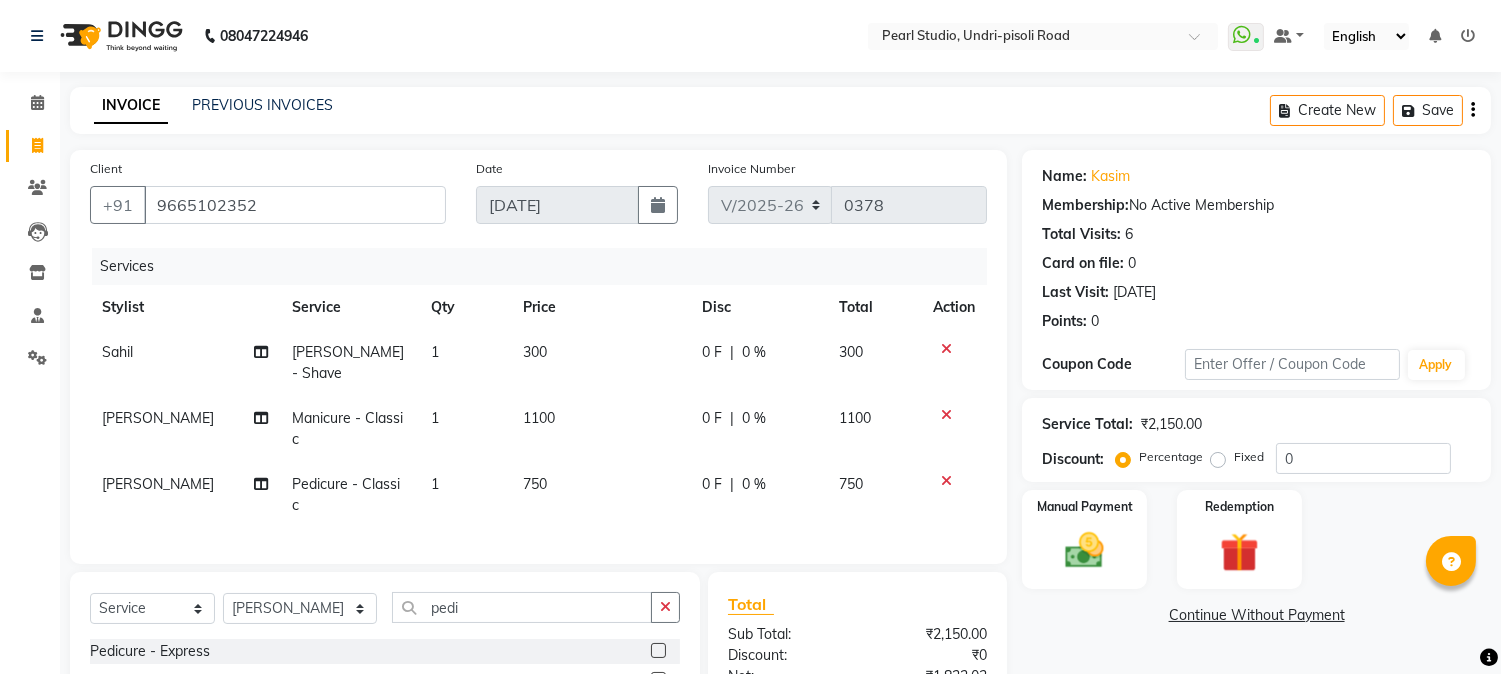 click 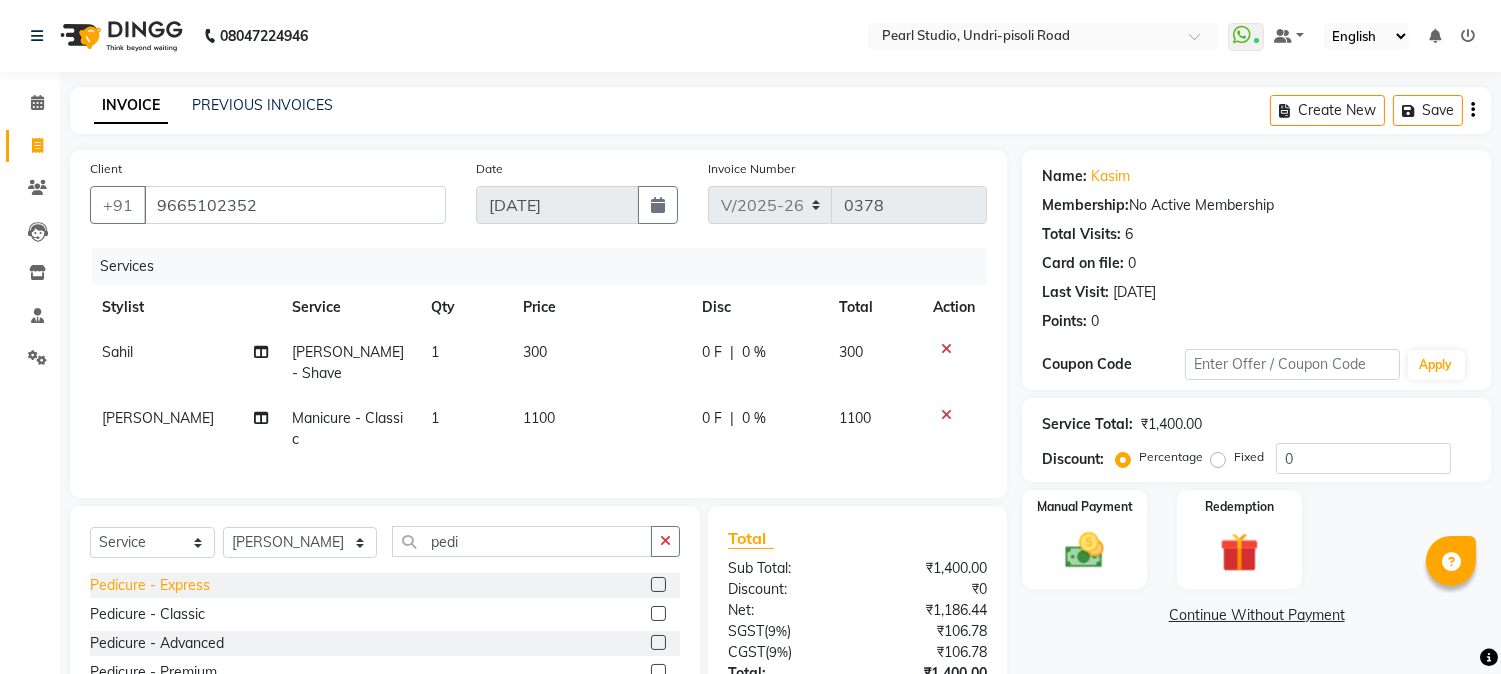 click on "Pedicure - Express" 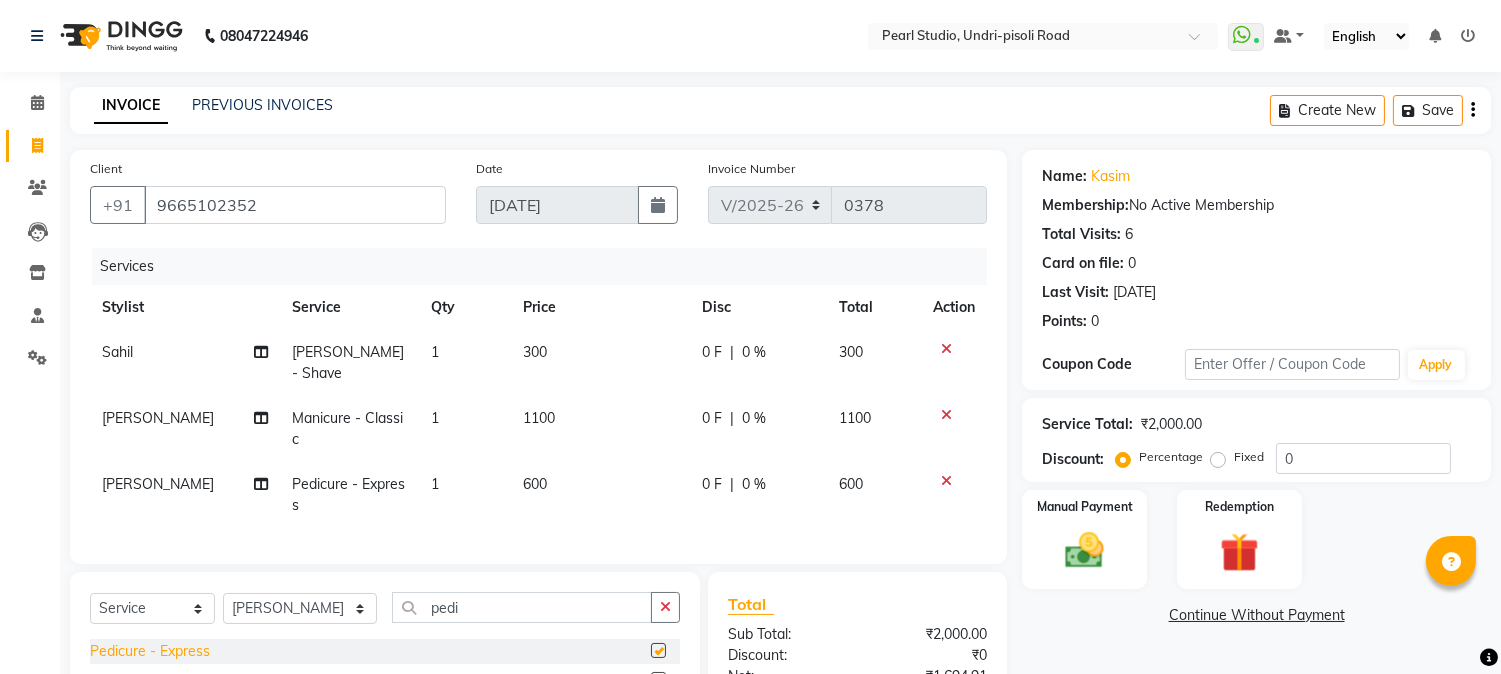 checkbox on "false" 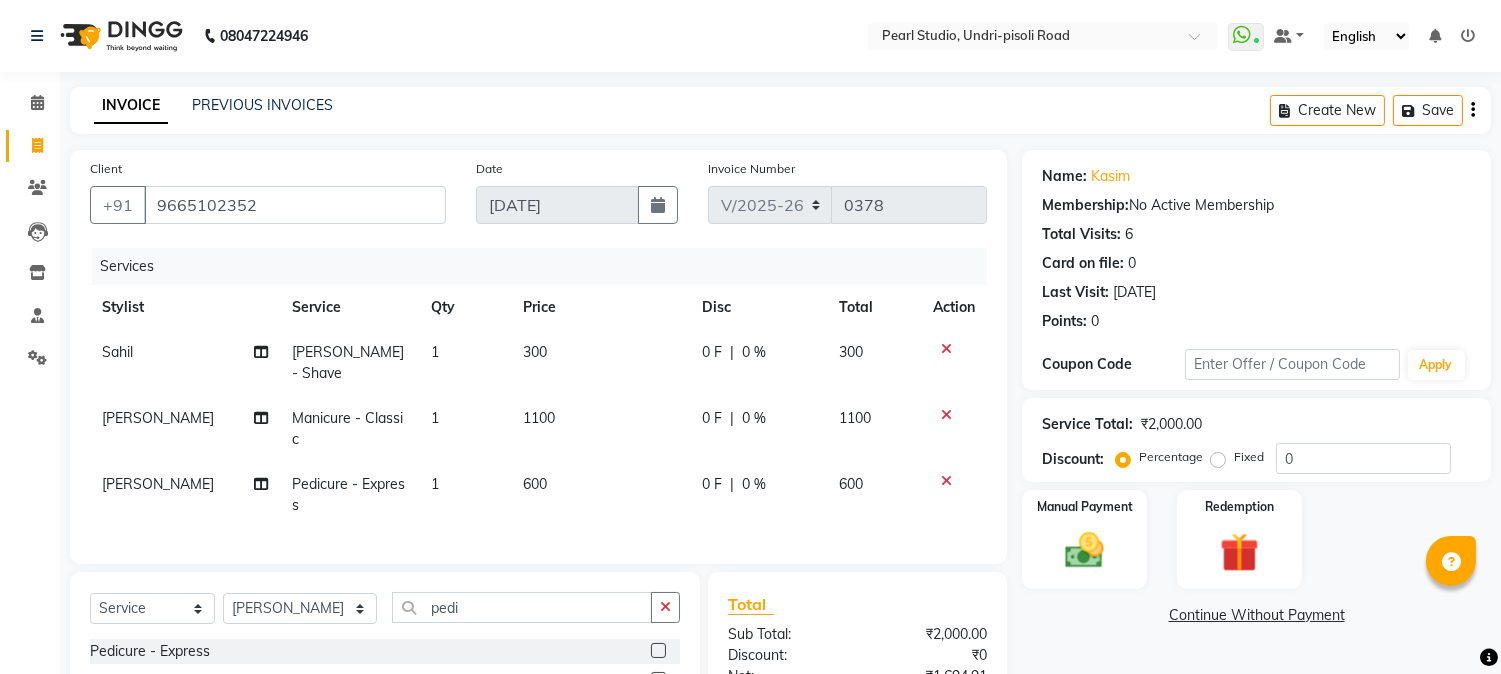click on "600" 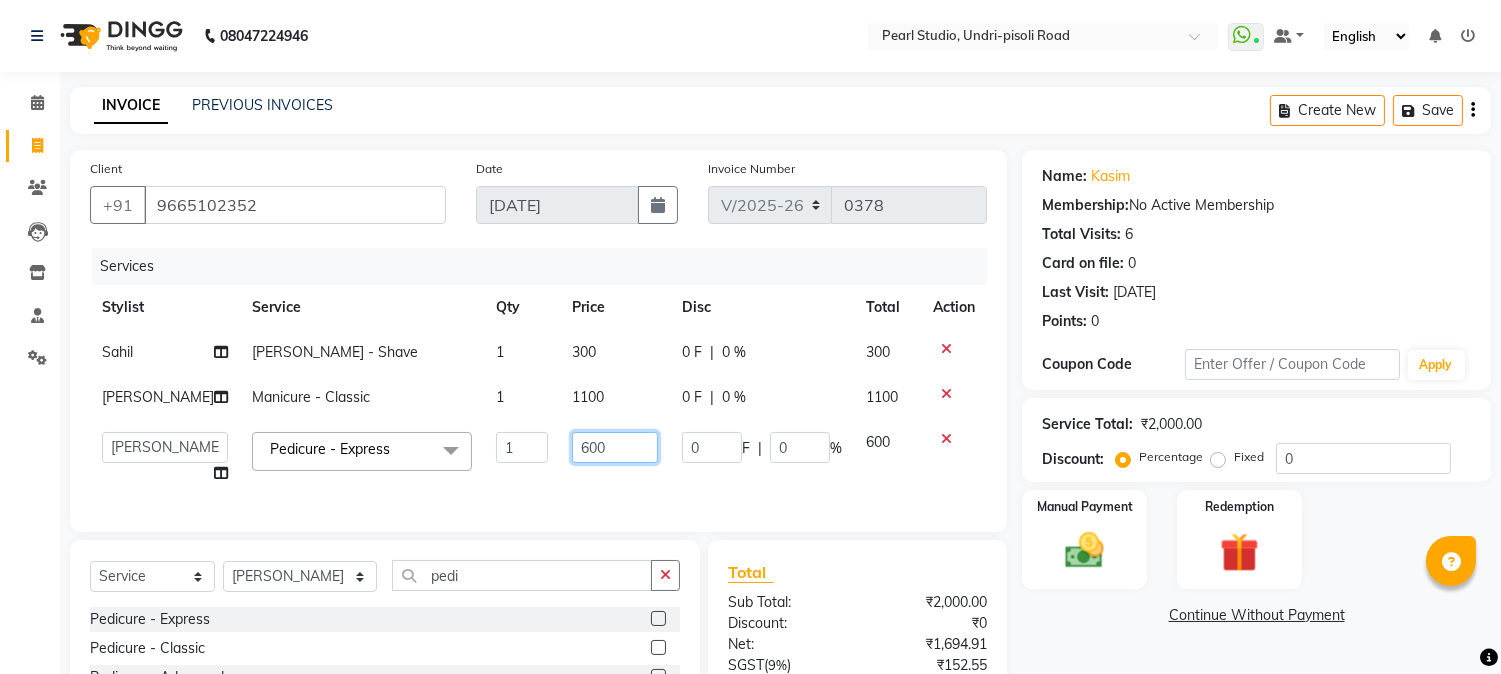 drag, startPoint x: 630, startPoint y: 463, endPoint x: 532, endPoint y: 460, distance: 98.045906 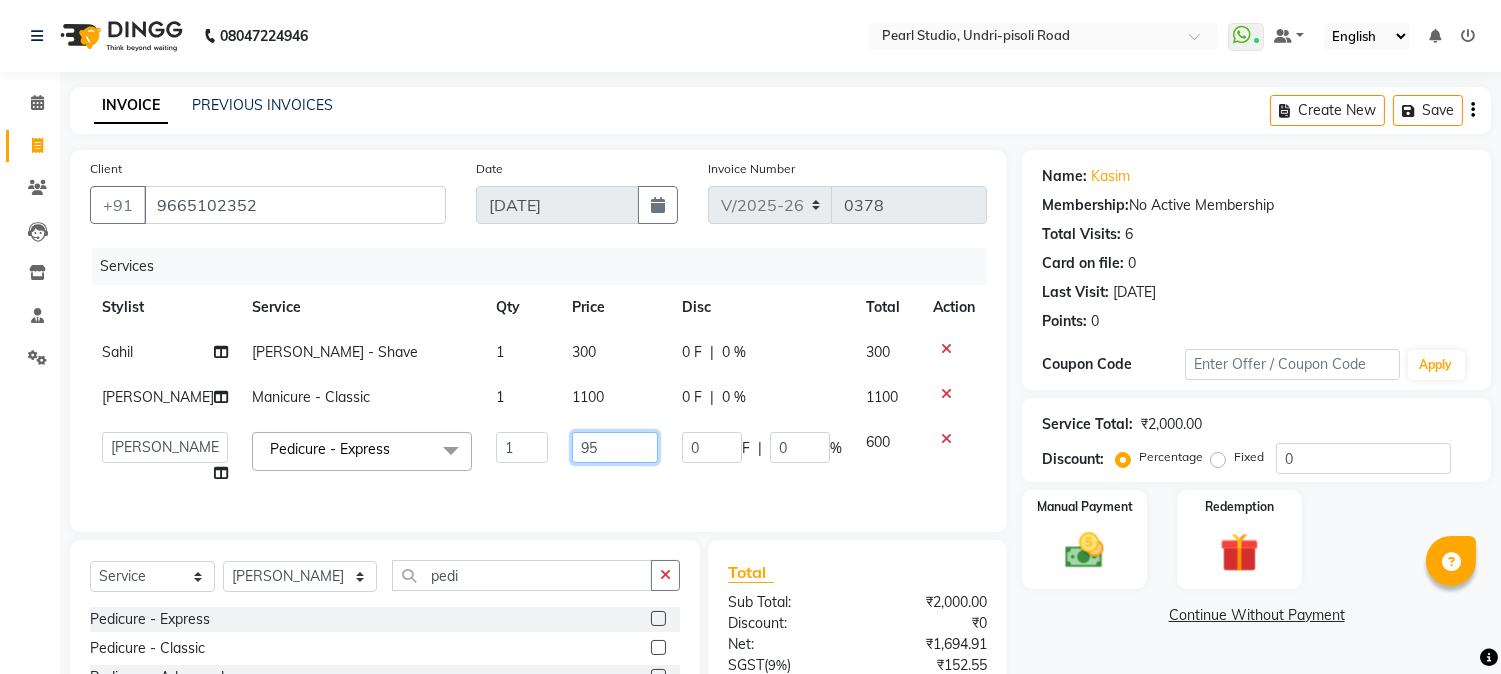 type on "950" 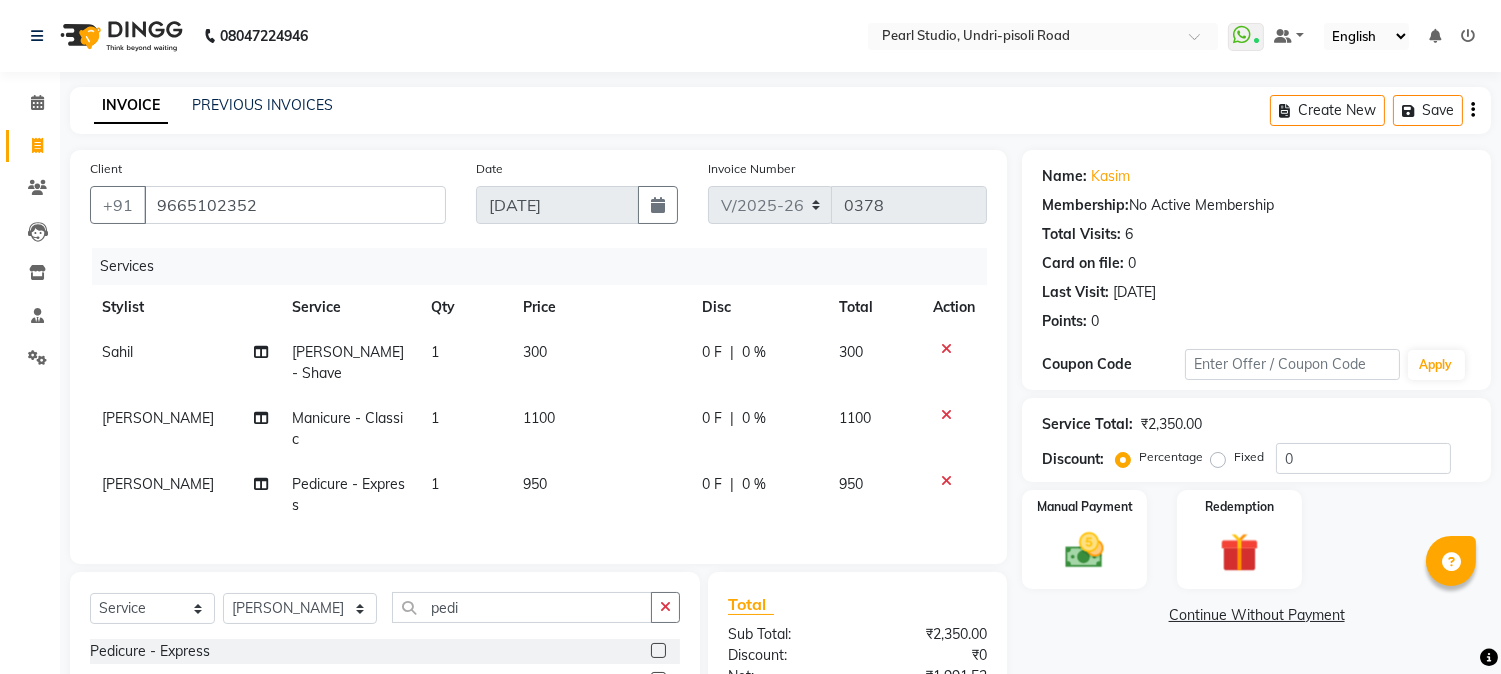 click on "Name: Kasim  Membership:  No Active Membership  Total Visits:  6 Card on file:  0 Last Visit:   [DATE] Points:   0  Coupon Code Apply Service Total:  ₹2,350.00  Discount:  Percentage   Fixed  0 Manual Payment Redemption  Continue Without Payment" 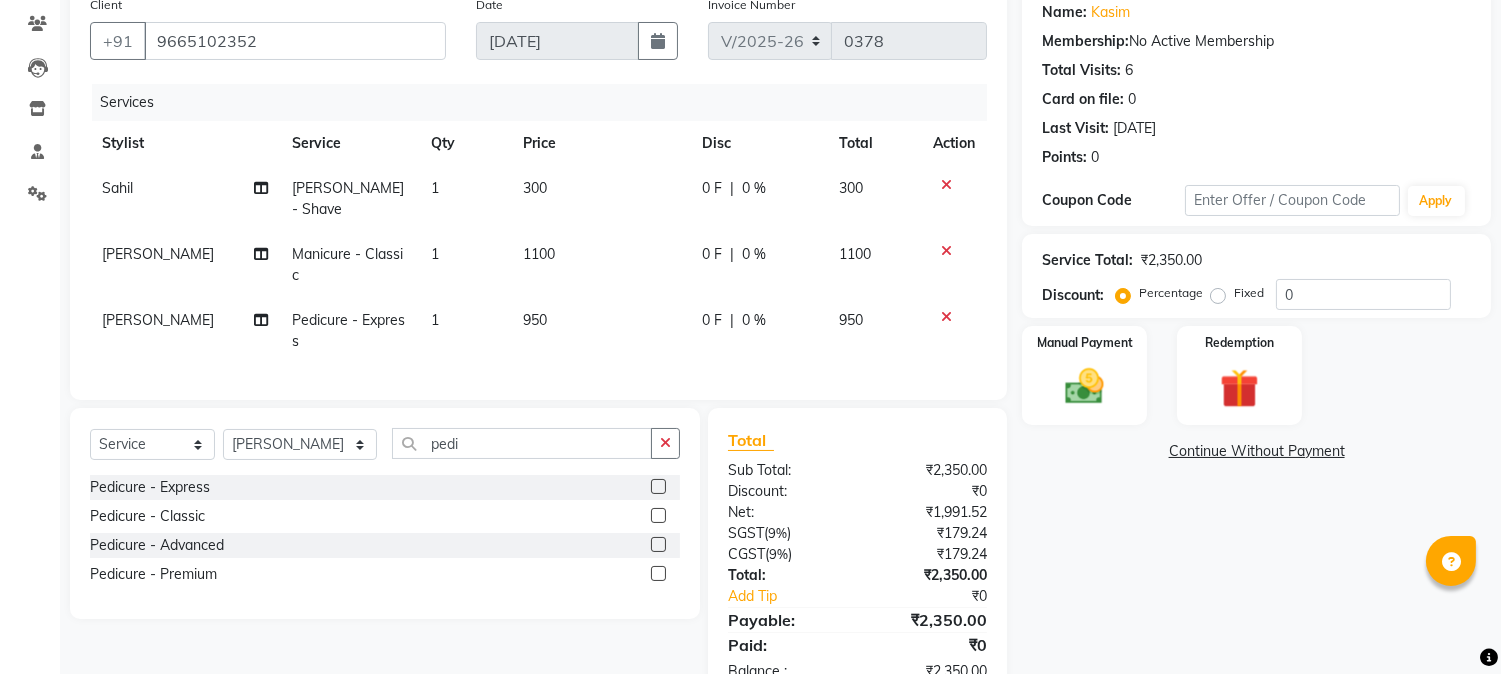 scroll, scrollTop: 217, scrollLeft: 0, axis: vertical 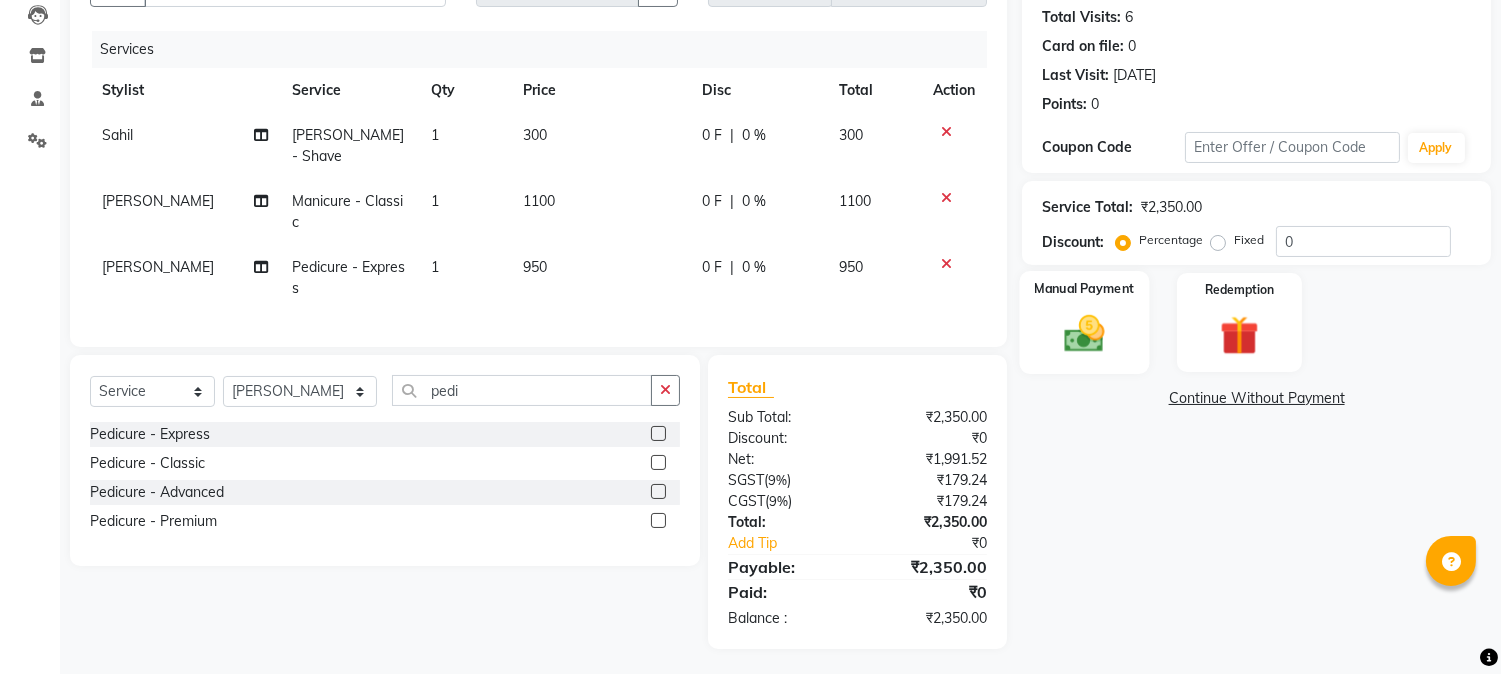 click 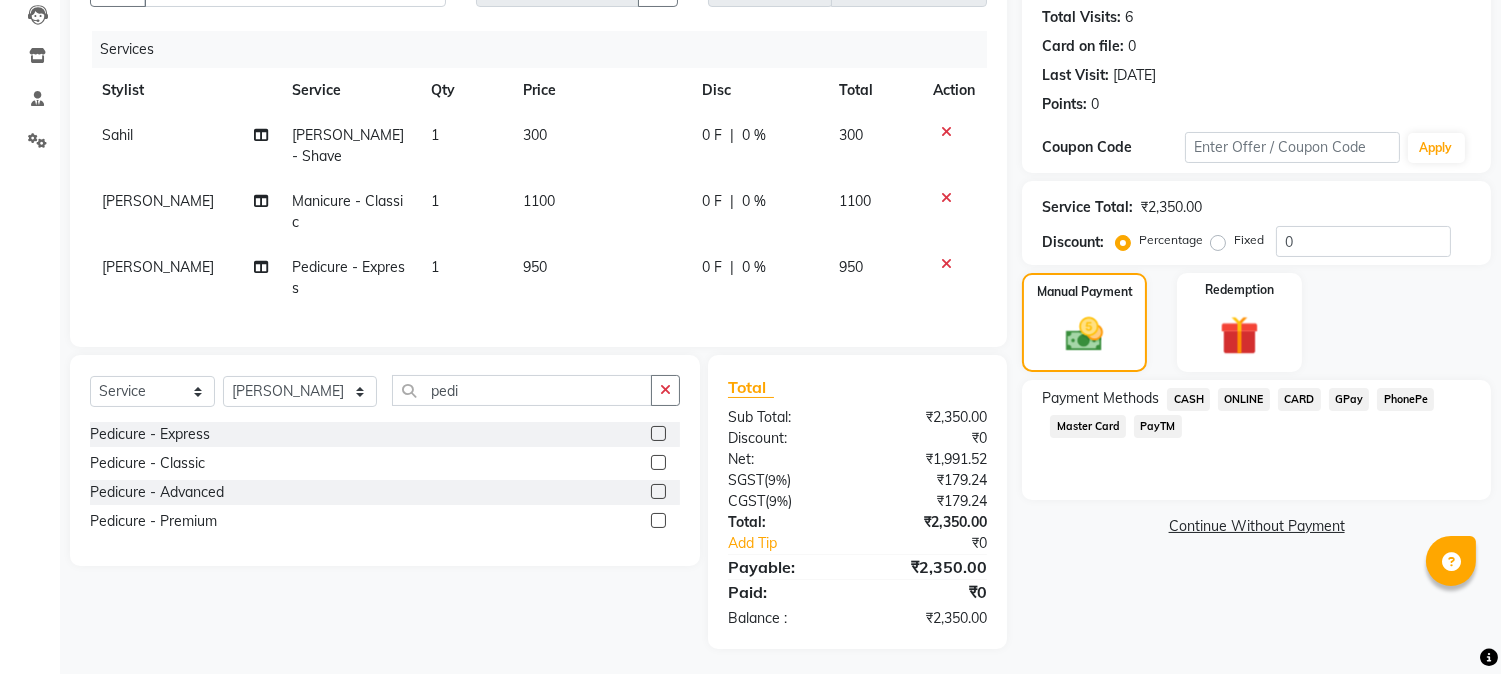 click on "CASH" 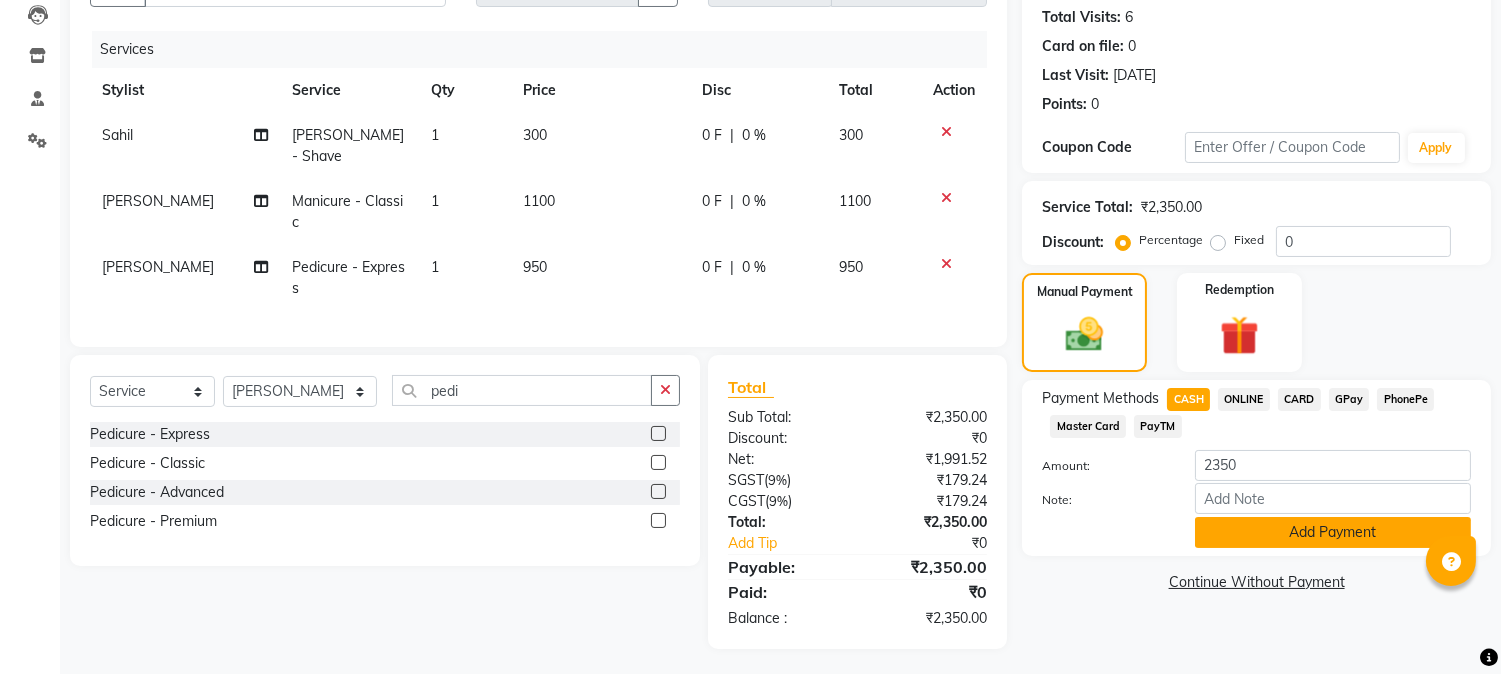 click on "Add Payment" 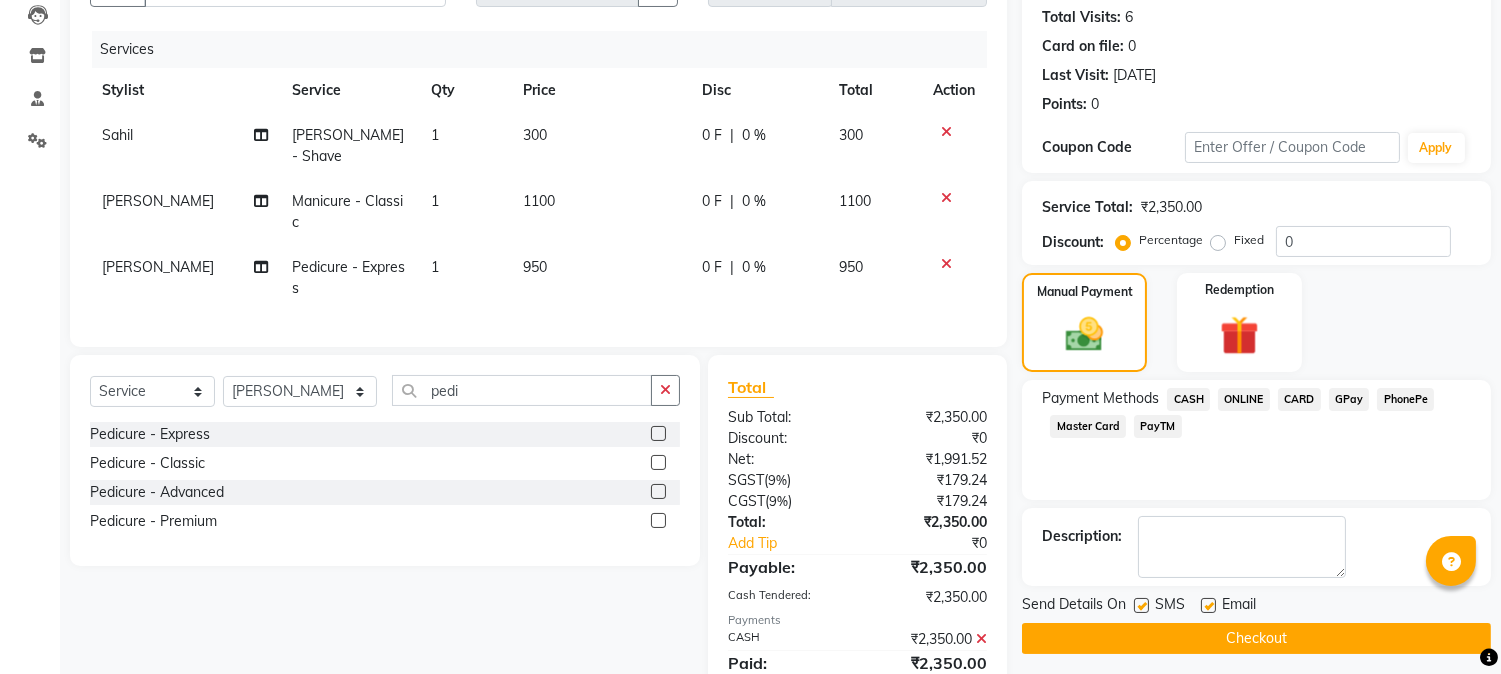 click on "Checkout" 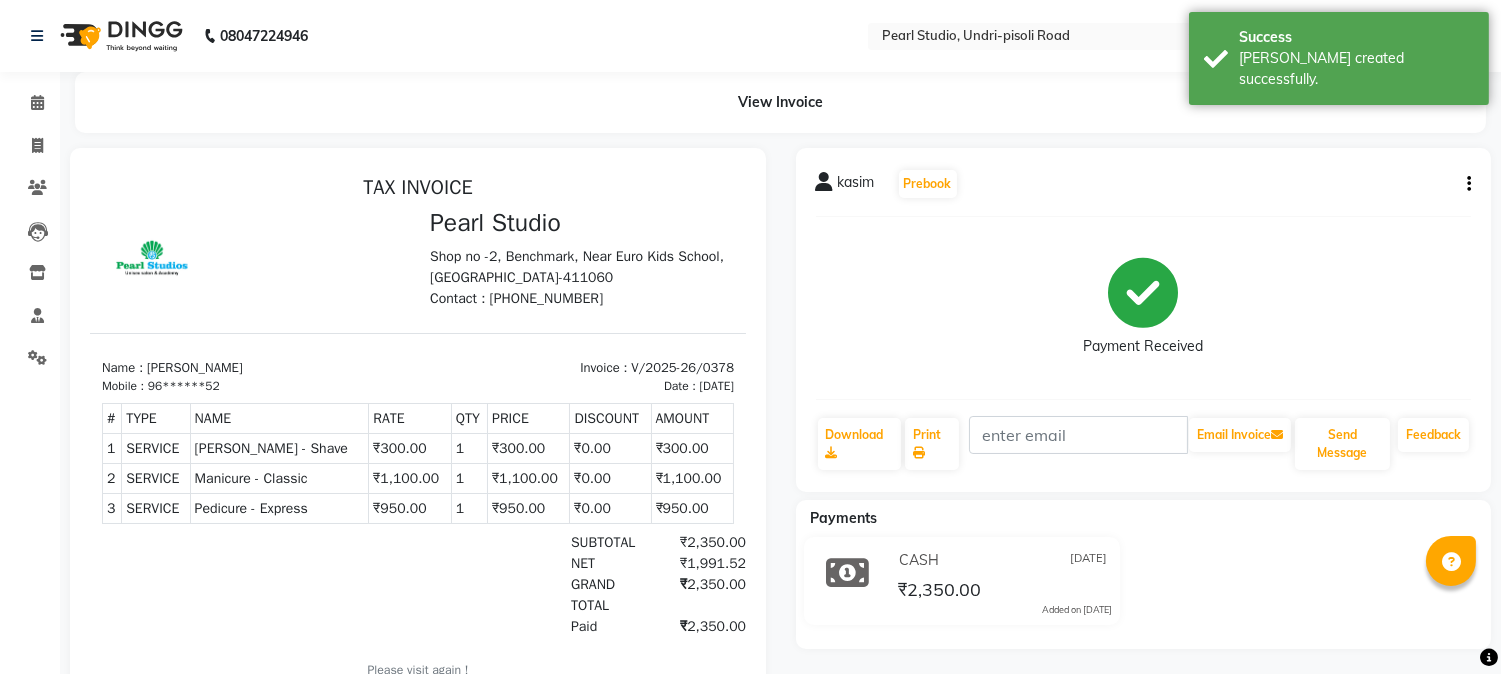 scroll, scrollTop: 0, scrollLeft: 0, axis: both 